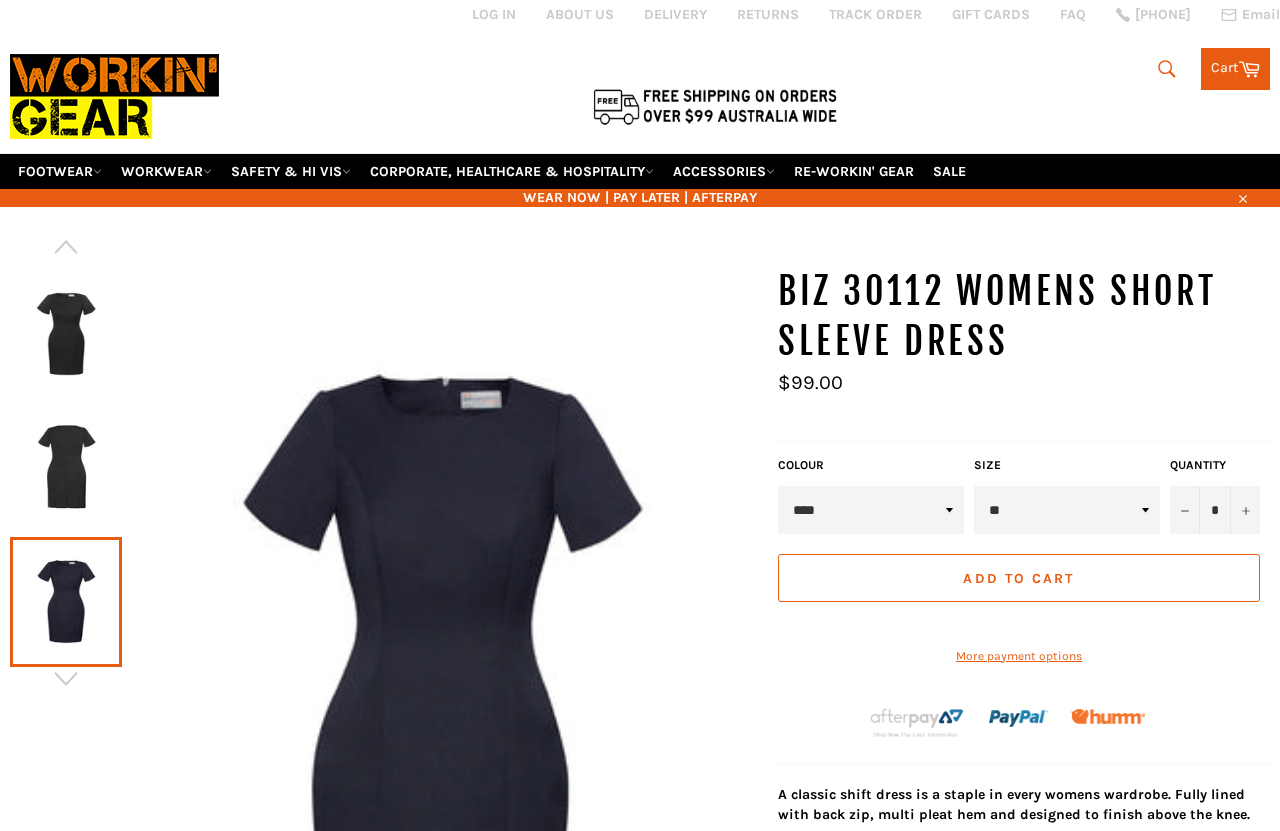 scroll, scrollTop: 26, scrollLeft: 0, axis: vertical 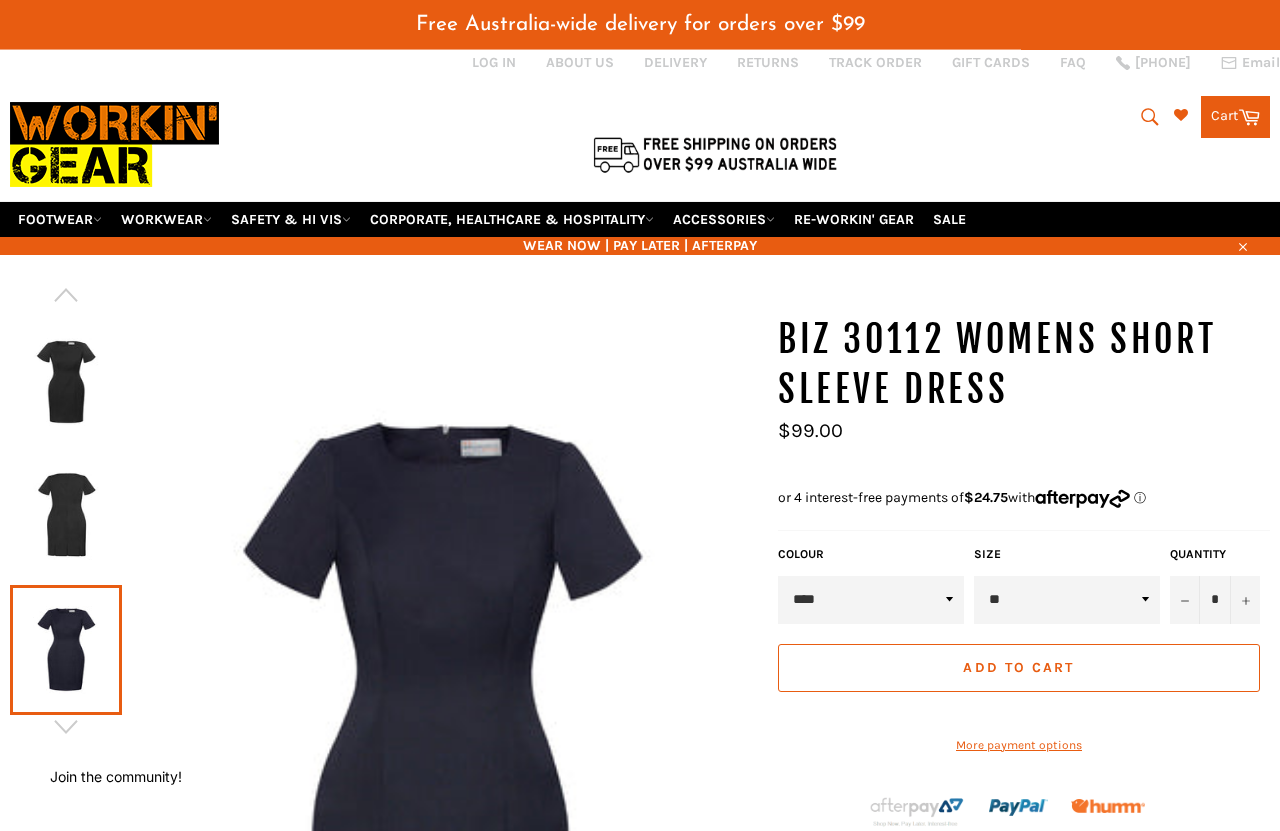 click on "CORPORATE, HEALTHCARE & HOSPITALITY" at bounding box center [512, 219] 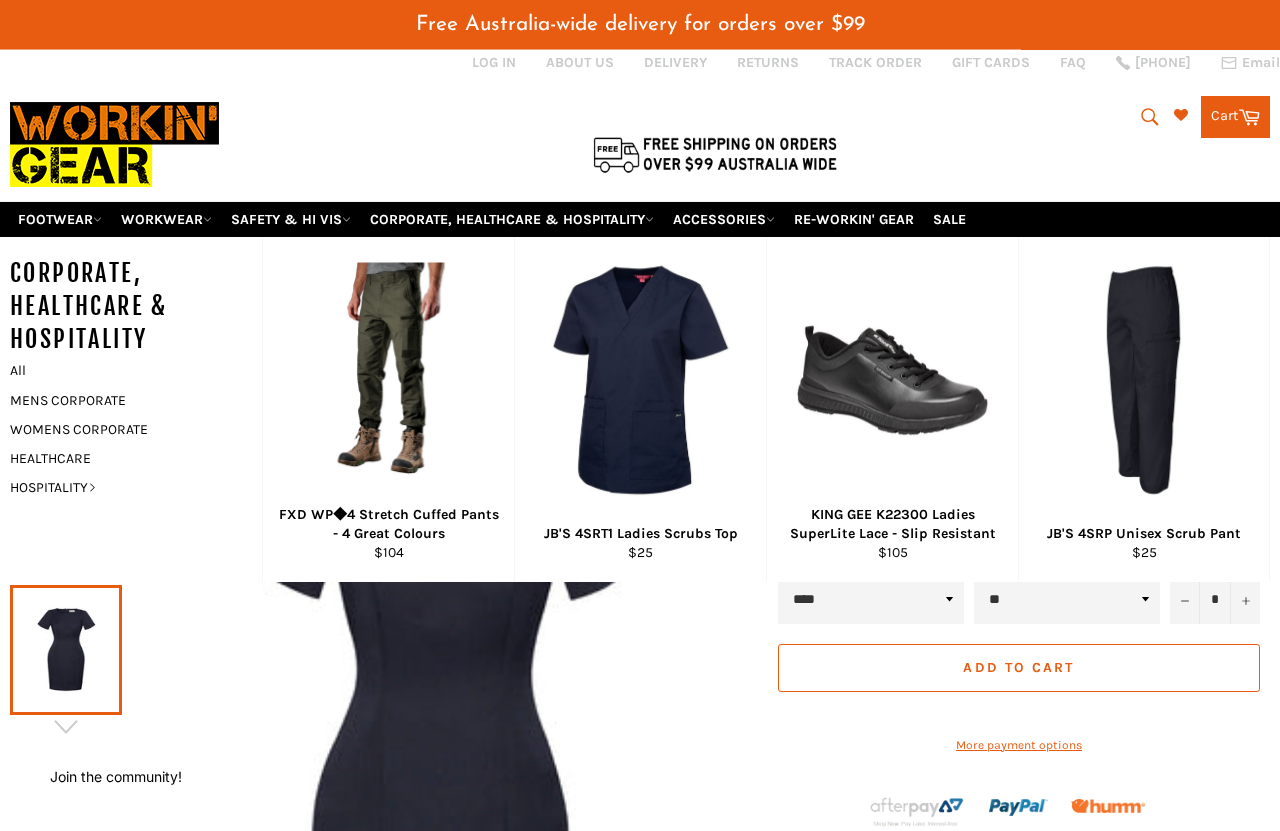 click on "WOMENS CORPORATE" at bounding box center (121, 429) 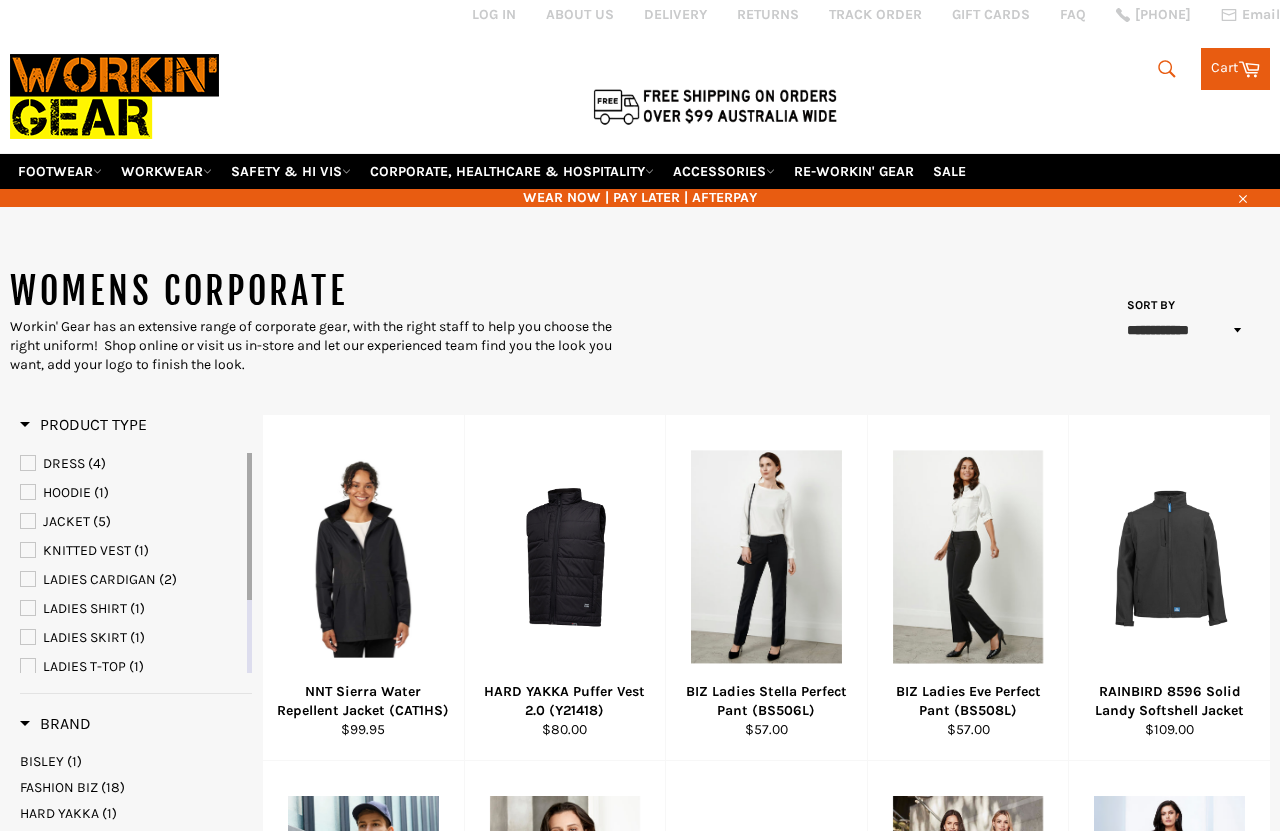 scroll, scrollTop: 26, scrollLeft: 0, axis: vertical 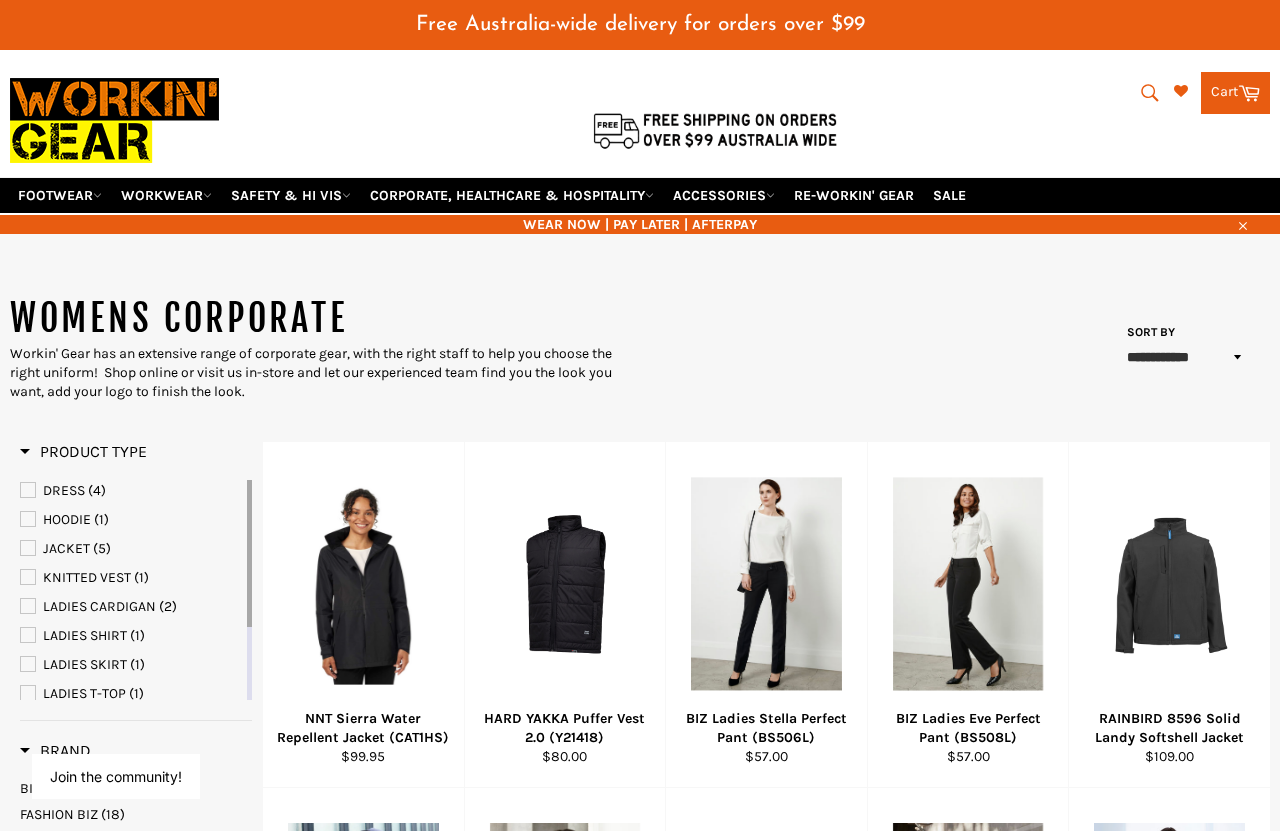 click on "DRESS (4)" at bounding box center (131, 491) 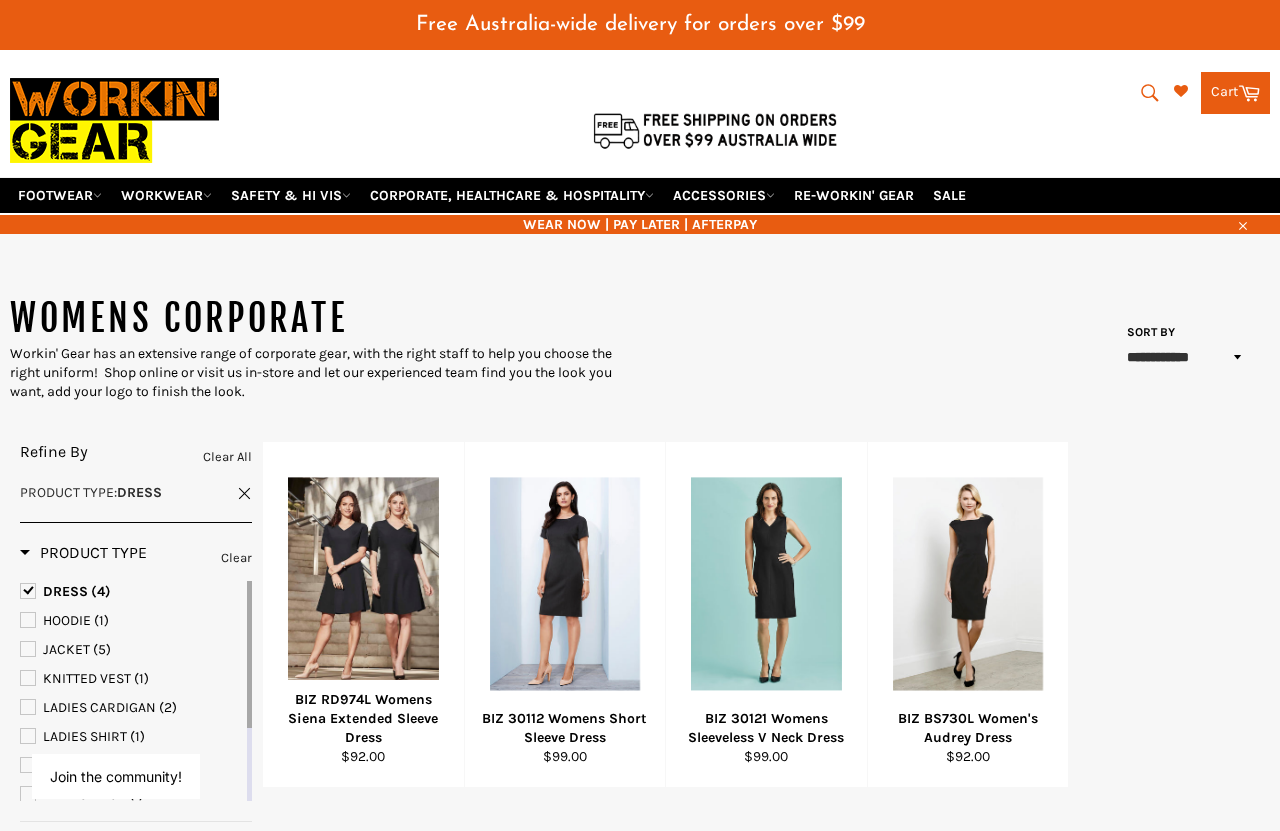 click on "BIZ RD974L Womens Siena Extended Sleeve Dress" at bounding box center [364, 719] 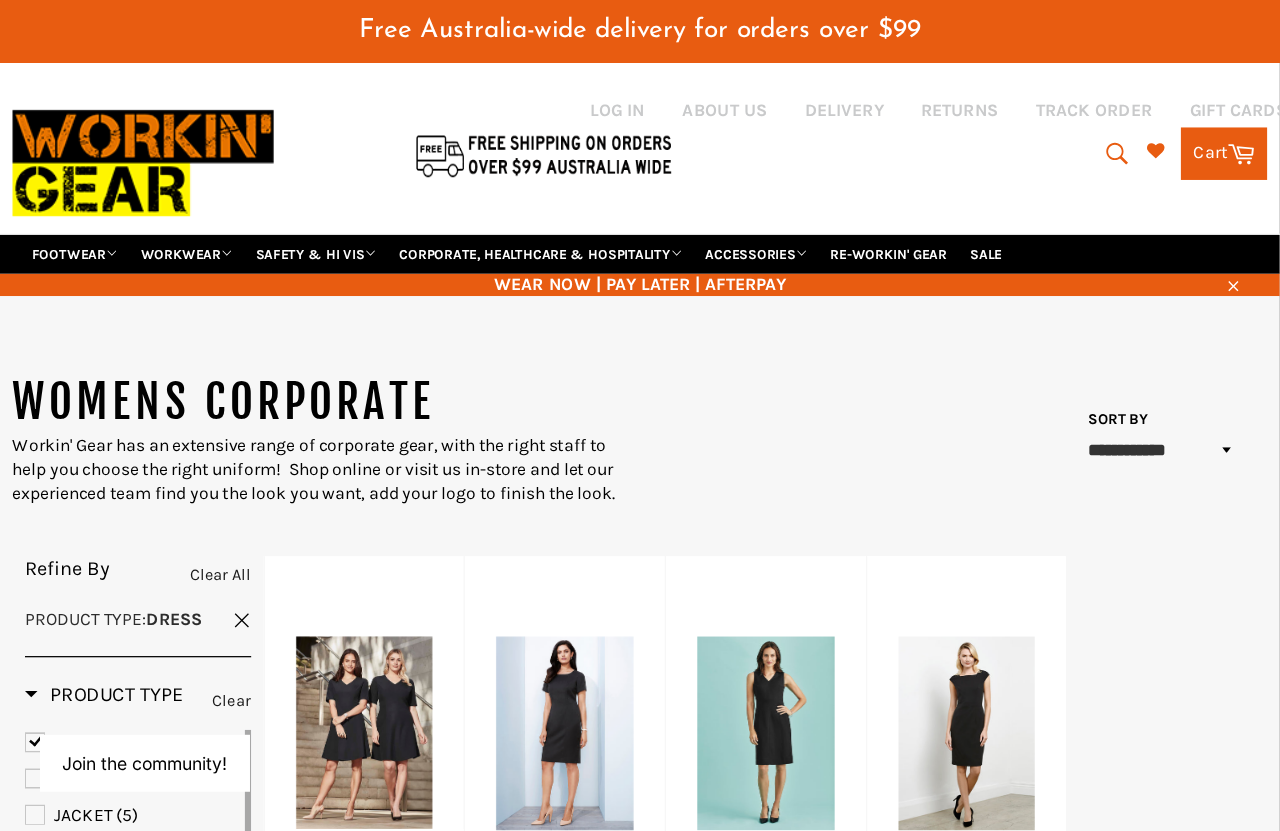 scroll, scrollTop: 25, scrollLeft: 0, axis: vertical 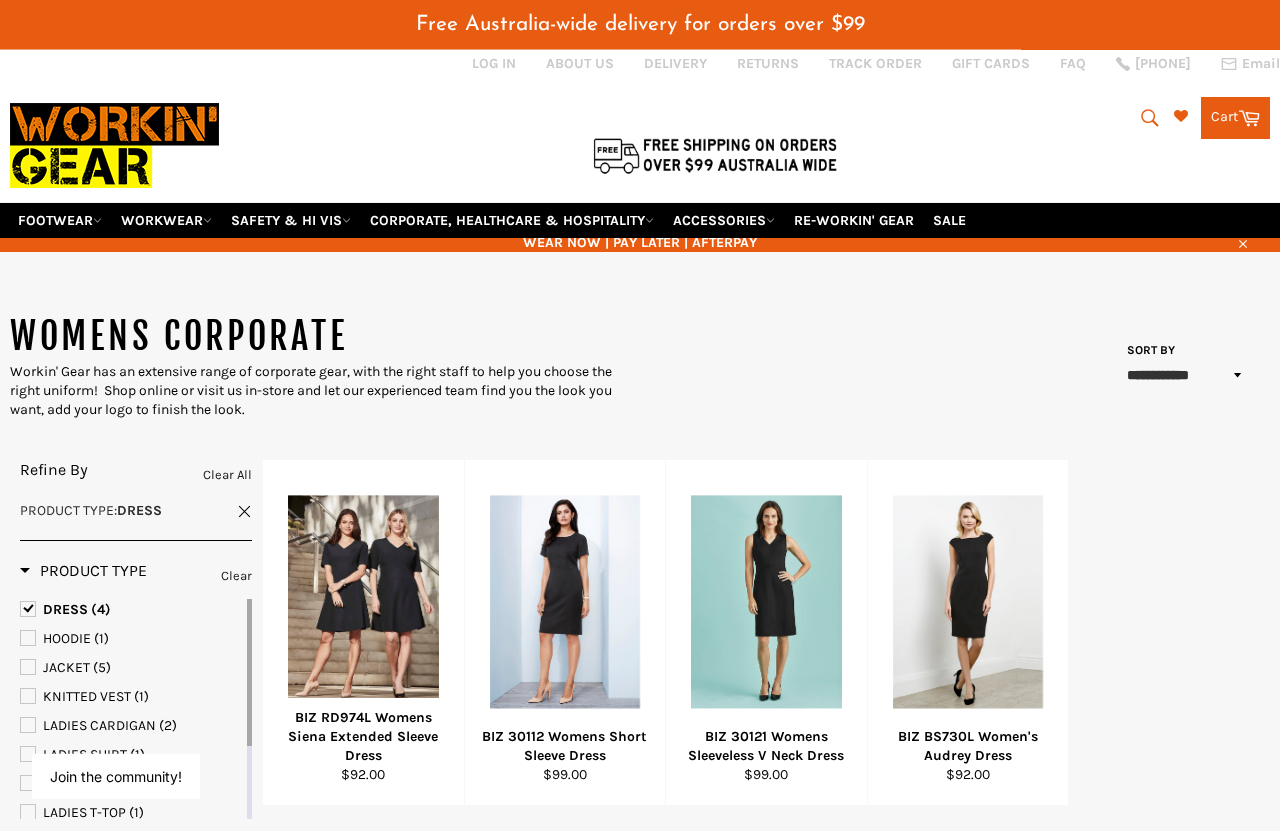 click at bounding box center [565, 602] 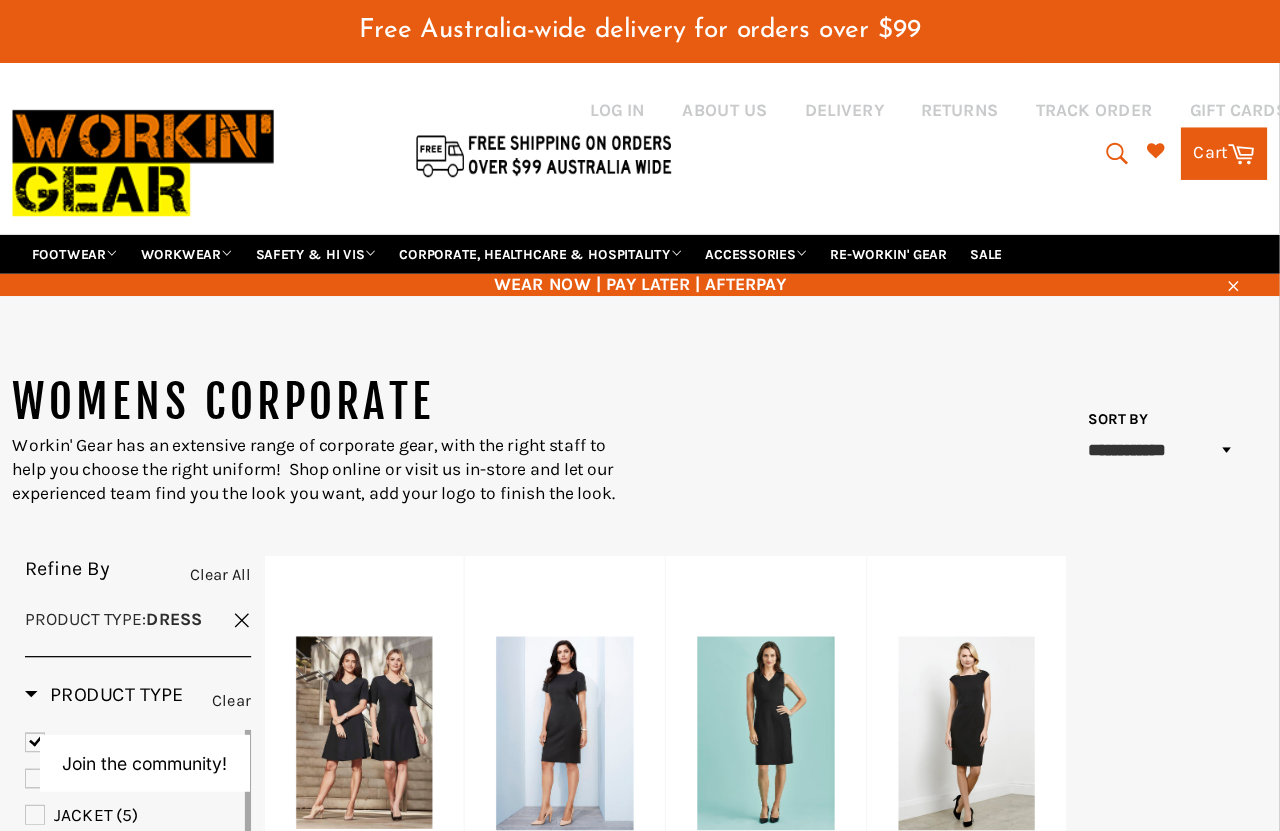 scroll, scrollTop: 25, scrollLeft: 0, axis: vertical 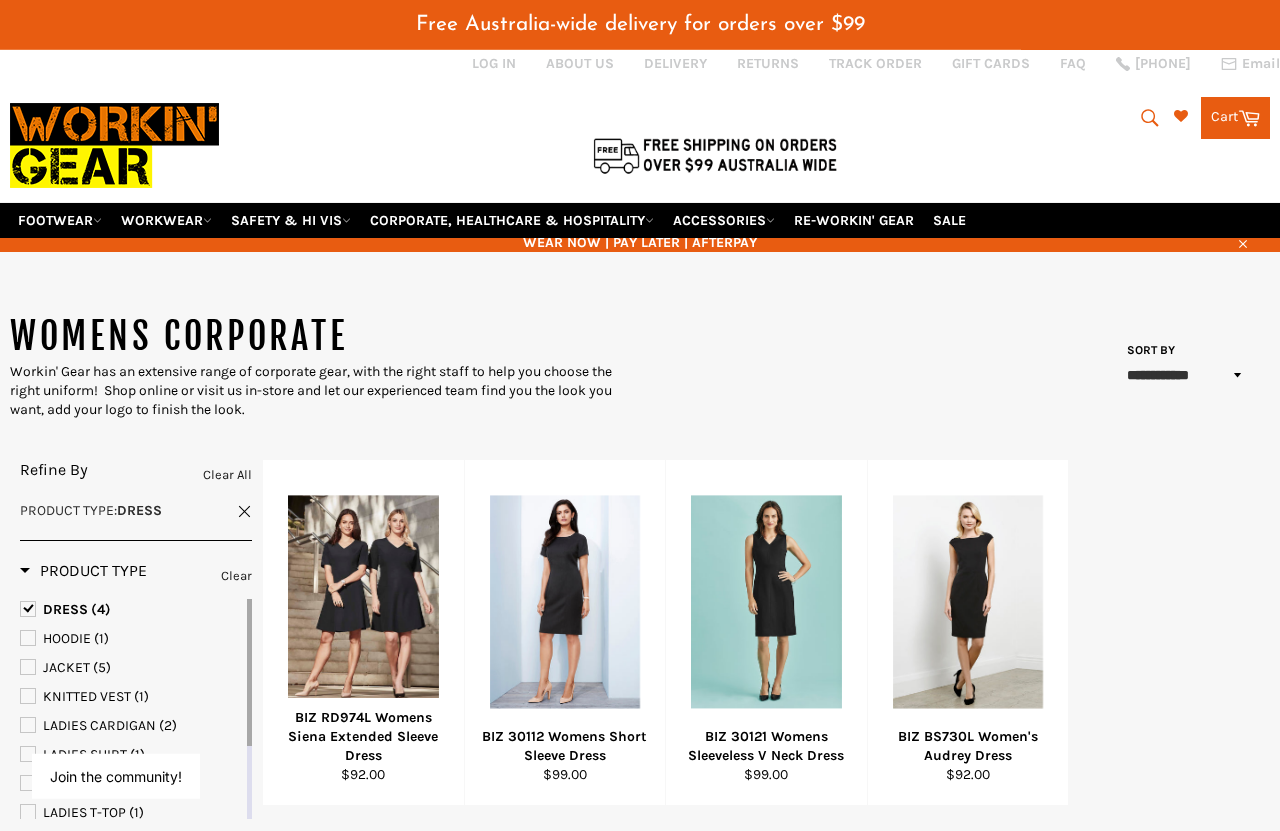 click at bounding box center (766, 602) 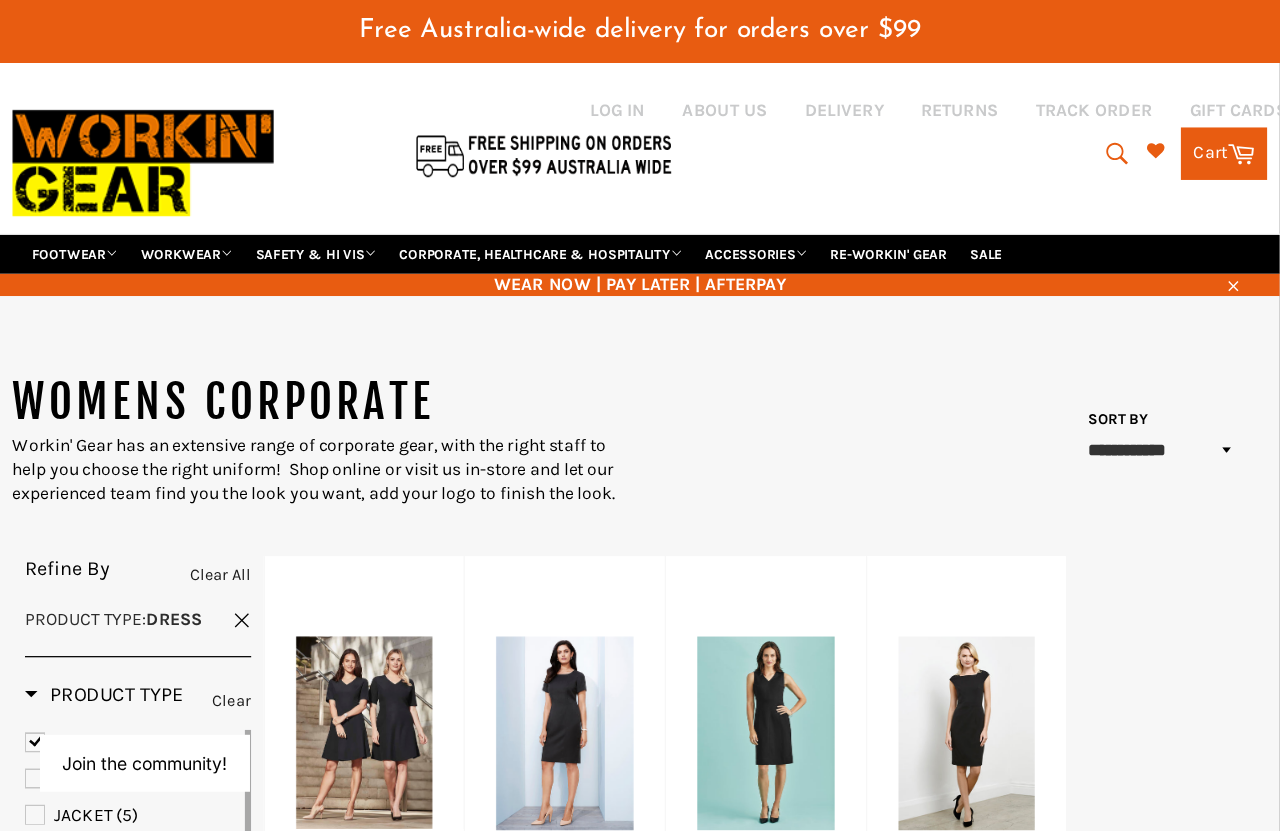 scroll, scrollTop: 25, scrollLeft: 0, axis: vertical 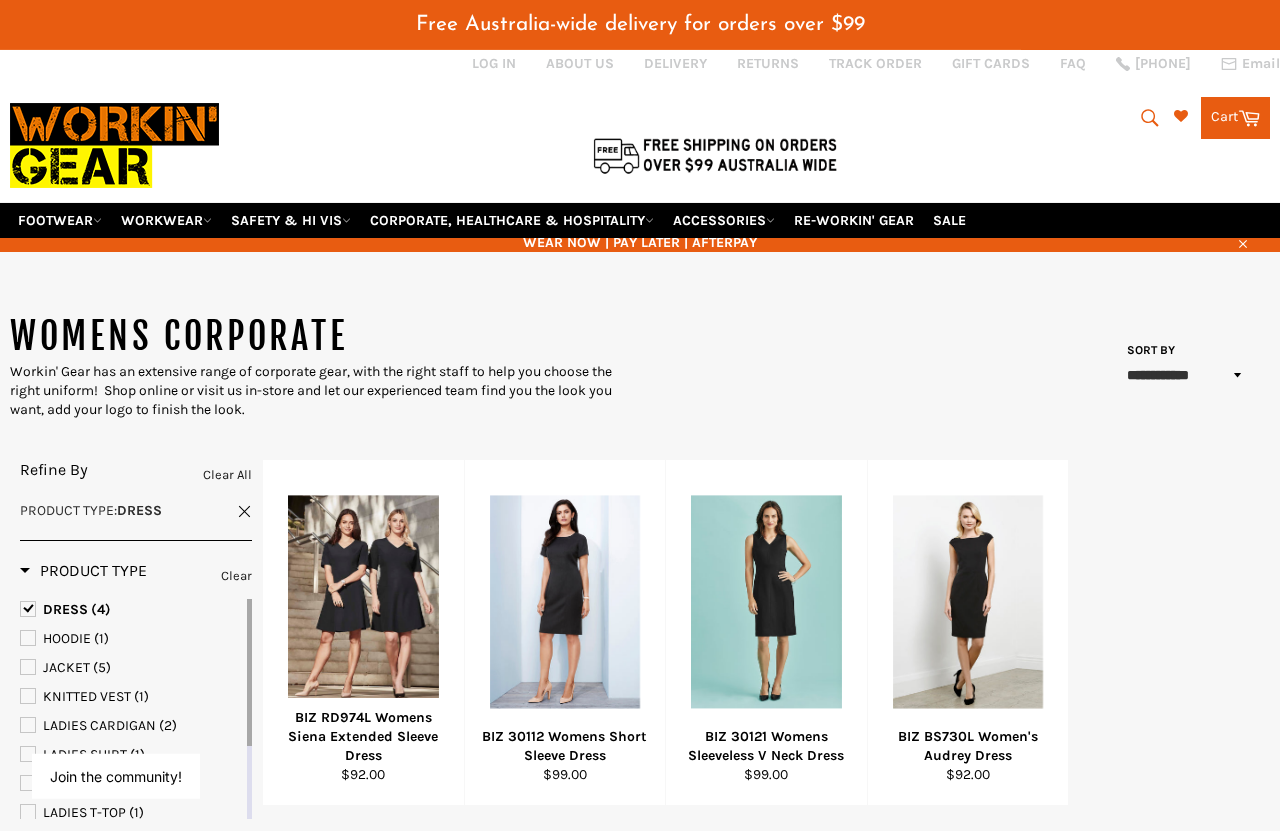 click at bounding box center (968, 602) 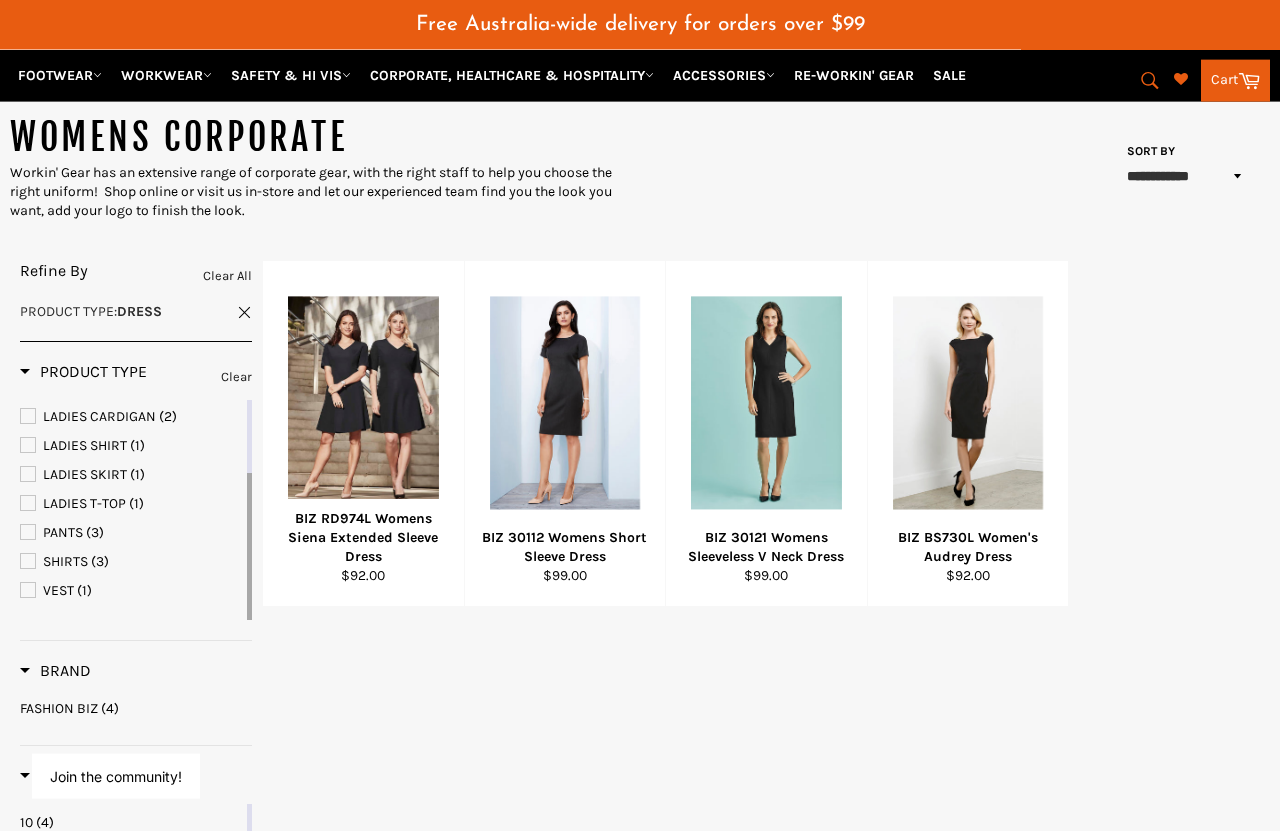scroll, scrollTop: 245, scrollLeft: 0, axis: vertical 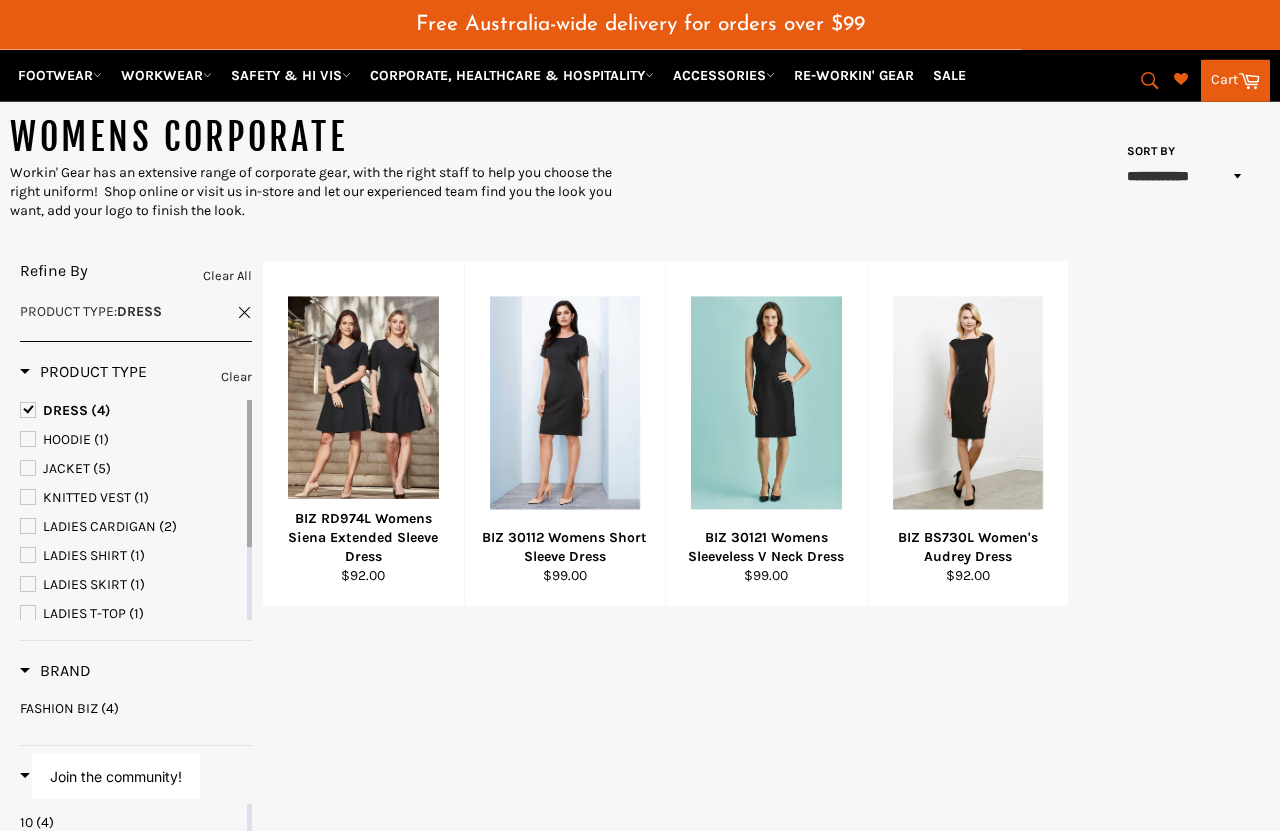 click at bounding box center [28, 410] 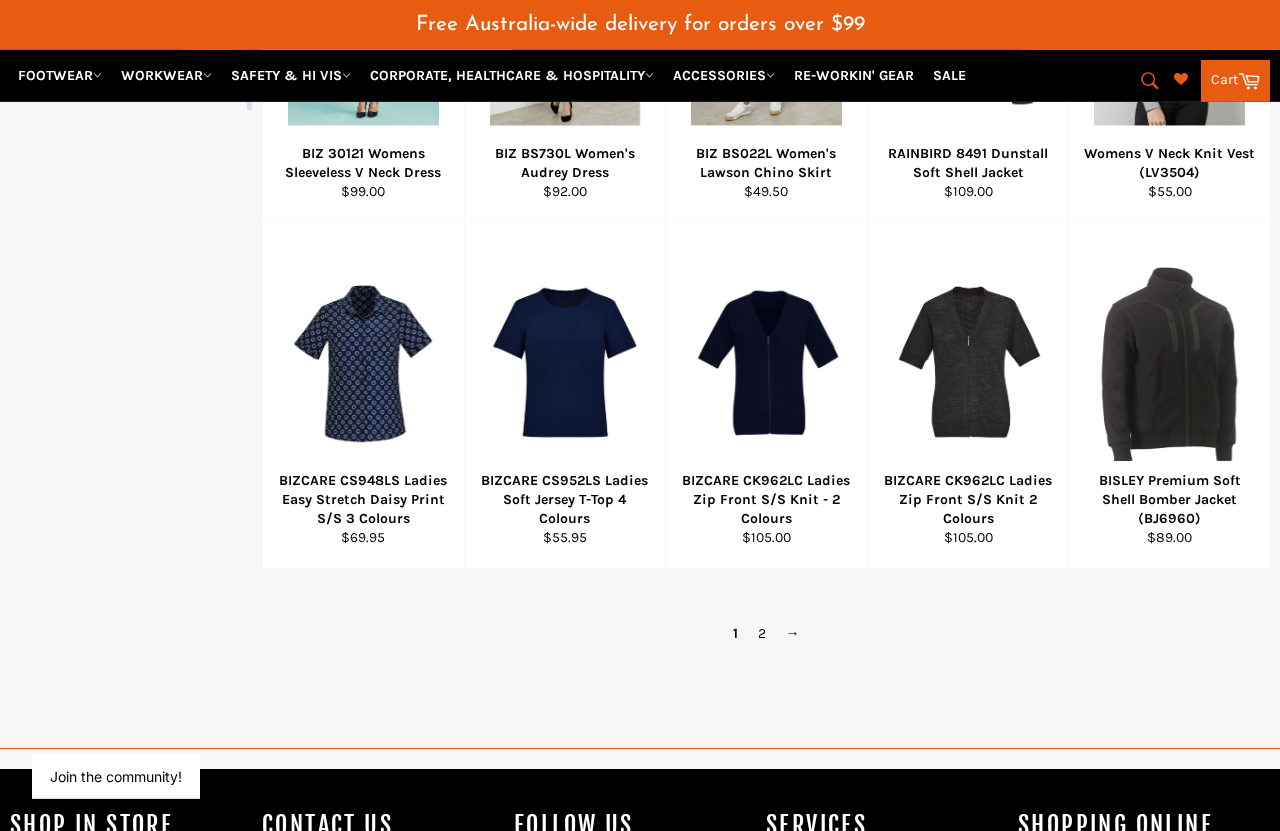 scroll, scrollTop: 1321, scrollLeft: 0, axis: vertical 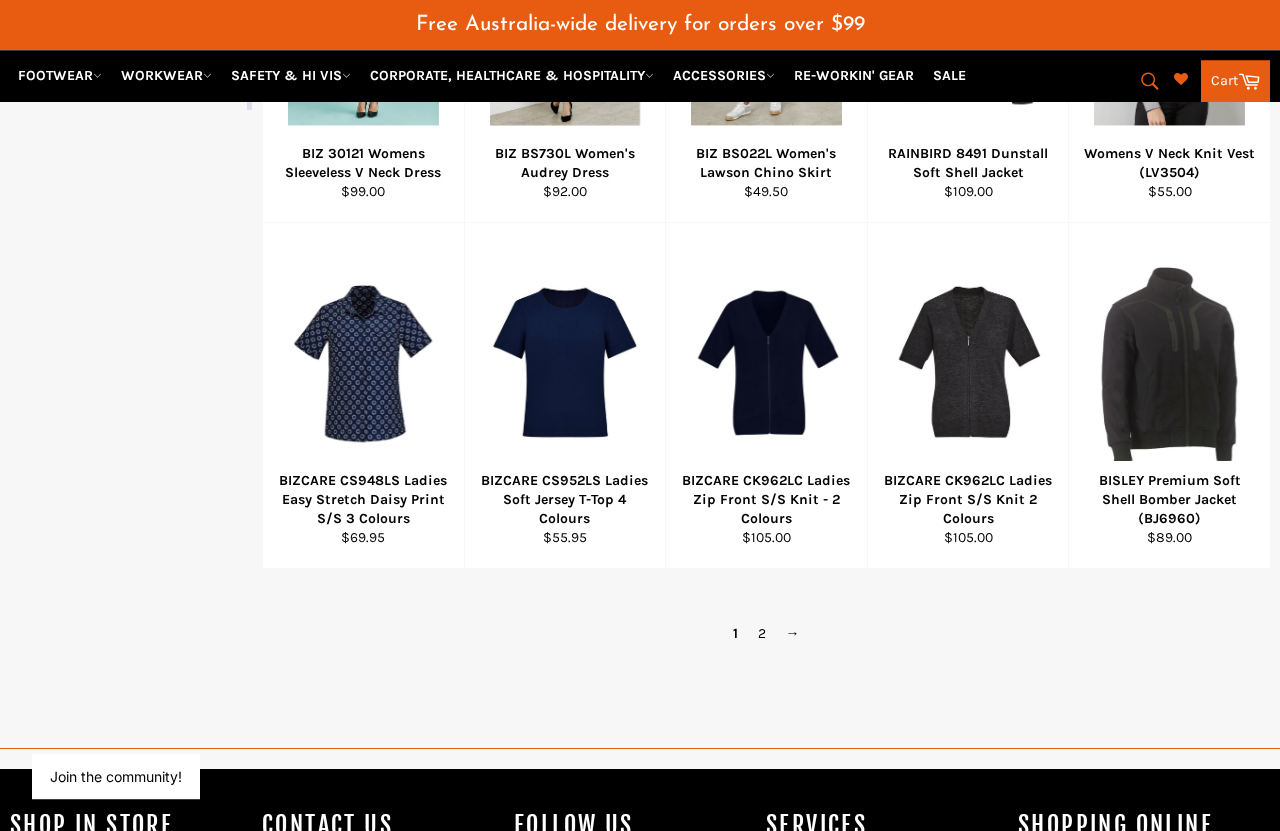 click on "2" at bounding box center (762, 633) 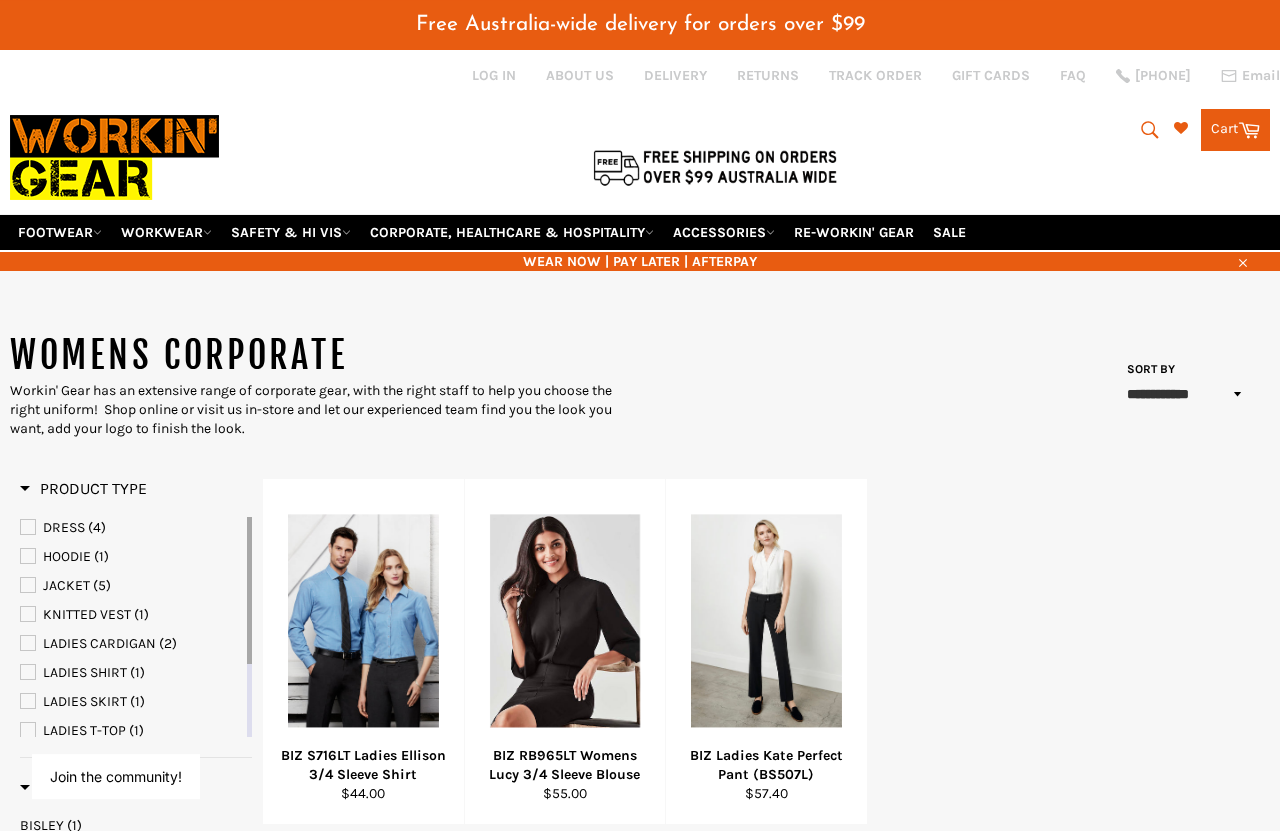 scroll, scrollTop: 0, scrollLeft: 0, axis: both 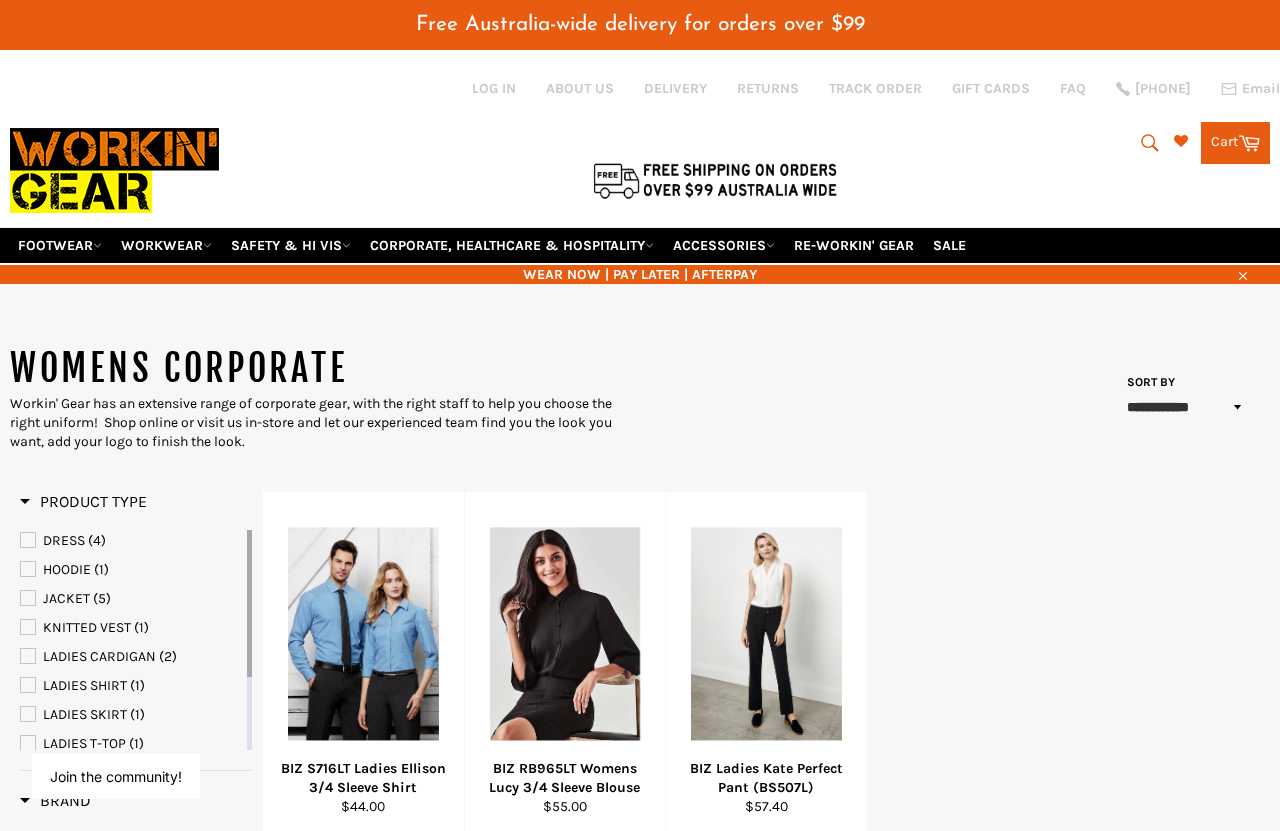 click on "CORPORATE, HEALTHCARE & HOSPITALITY" at bounding box center (512, 245) 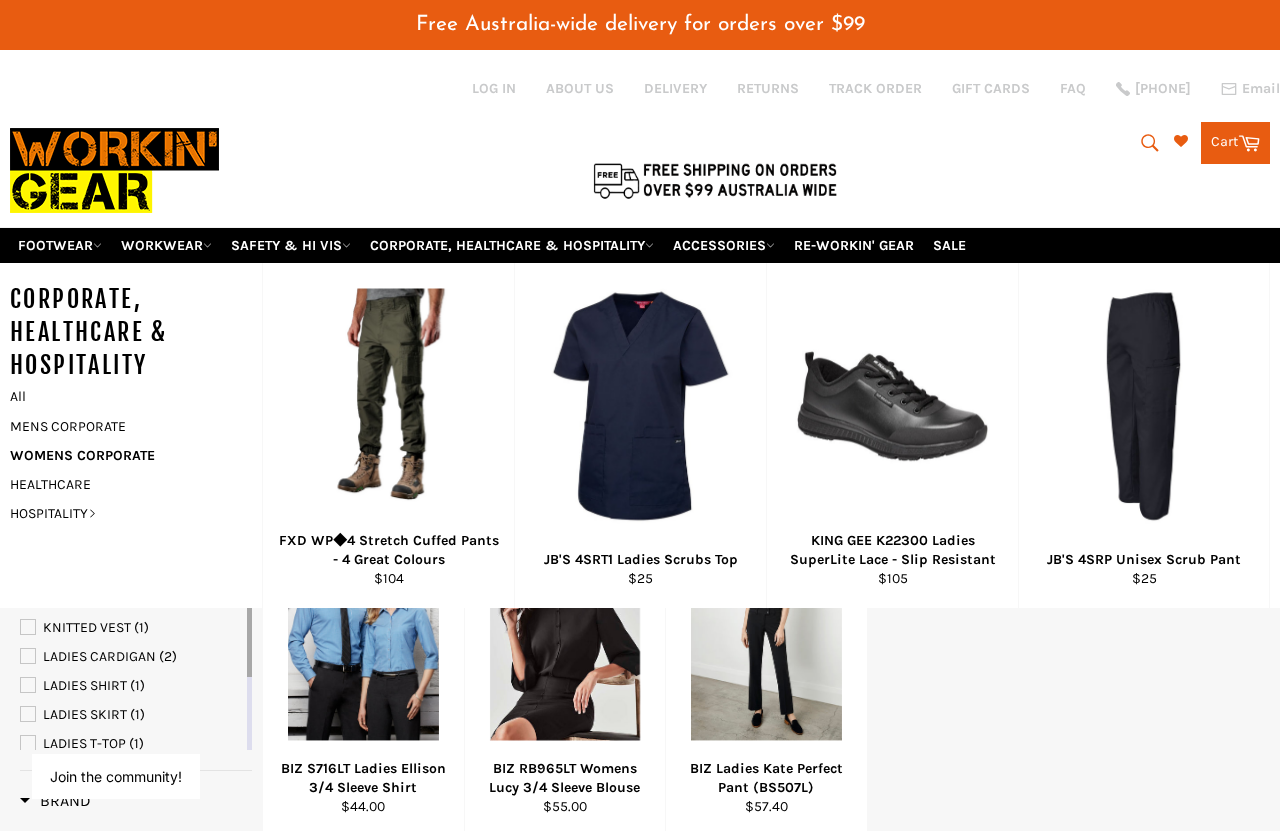 click on "BIZ S716LT Ladies Ellison 3/4 Sleeve Shirt Regular price $44.00 View Select Options Quick View BIZ RB965LT Womens Lucy 3/4 Sleeve Blouse Regular price $55.00 View Select Options Quick View BIZ Ladies Kate Perfect Pant (BS507L) Regular price $57.40 View Select Options Quick View" at bounding box center (766, 665) 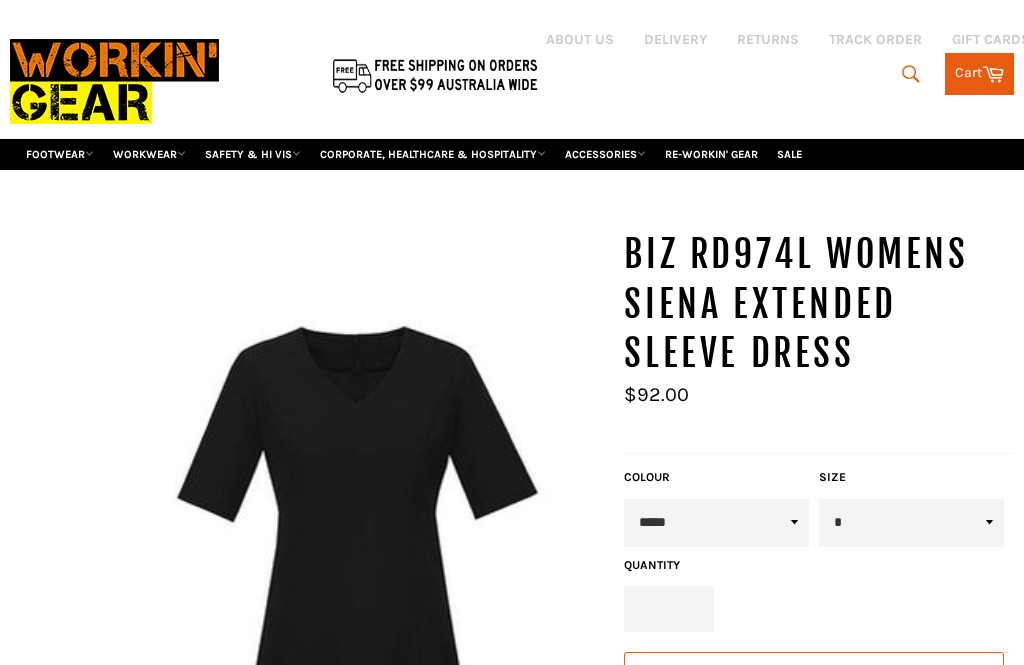 scroll, scrollTop: 0, scrollLeft: 0, axis: both 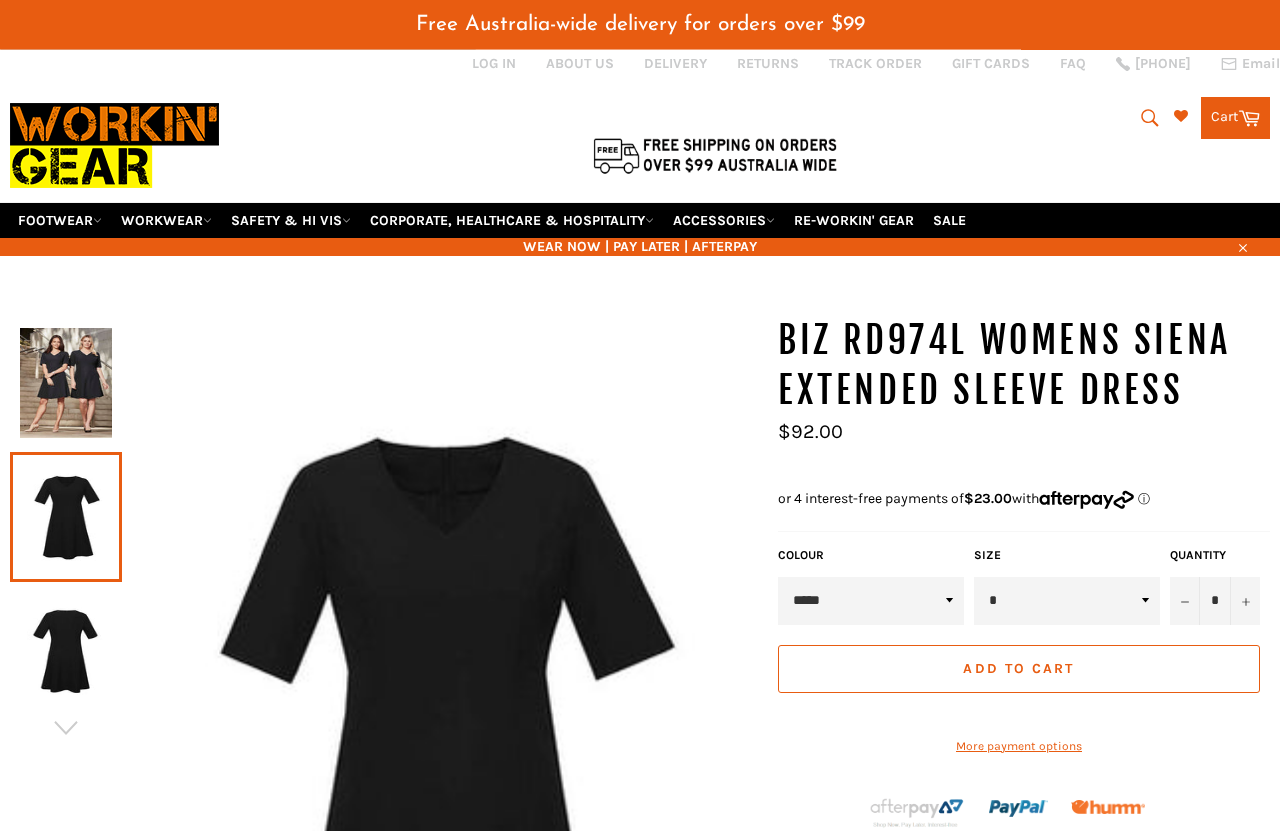 click on "*
*
*
**
**
**
**
**
**" at bounding box center [1067, 601] 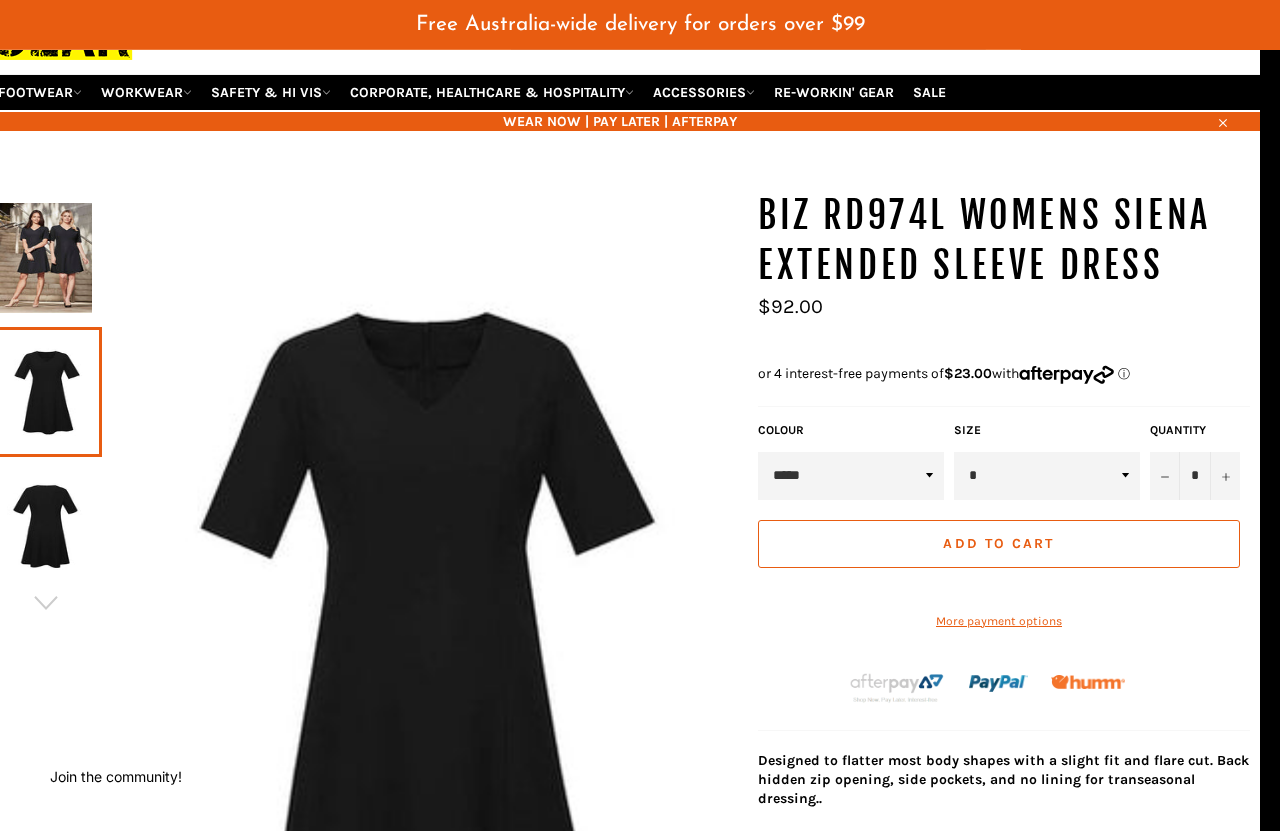 scroll, scrollTop: 192, scrollLeft: 23, axis: both 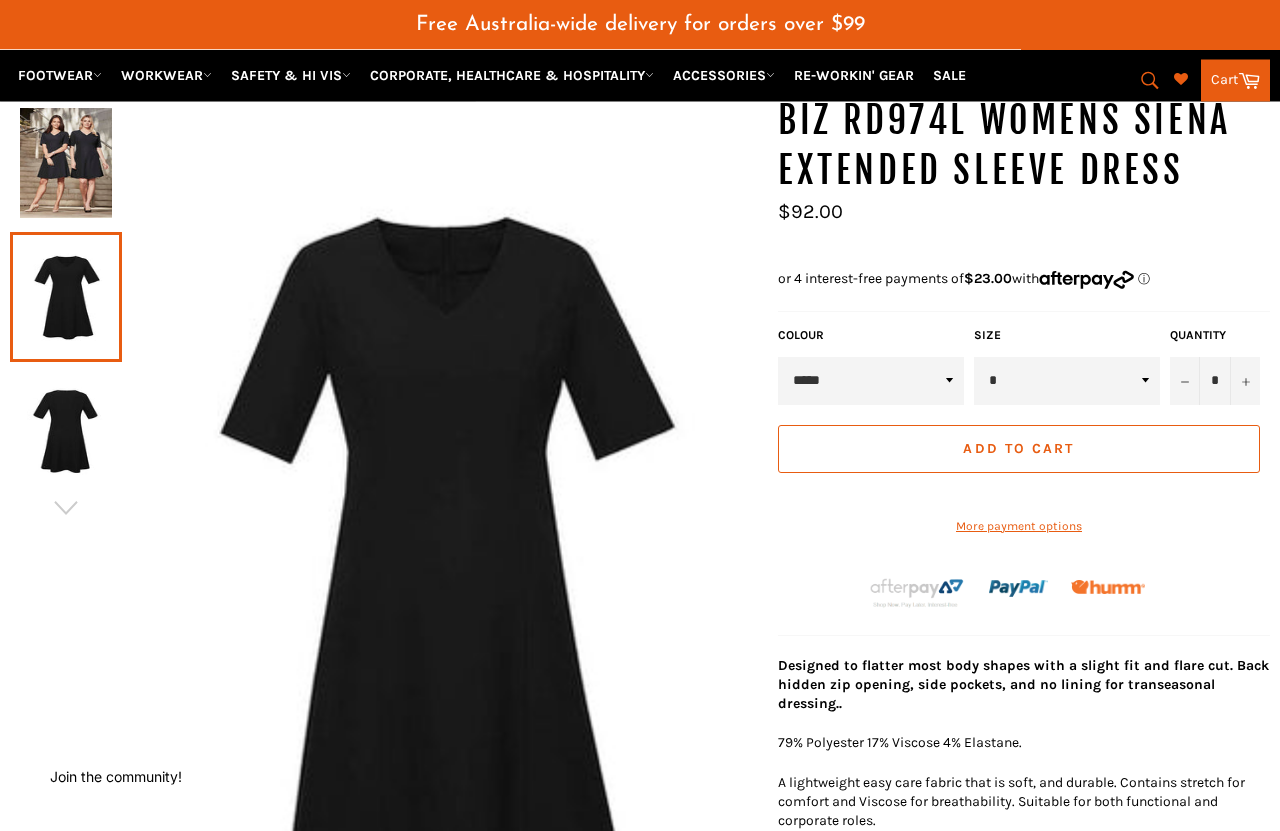 click at bounding box center (66, 432) 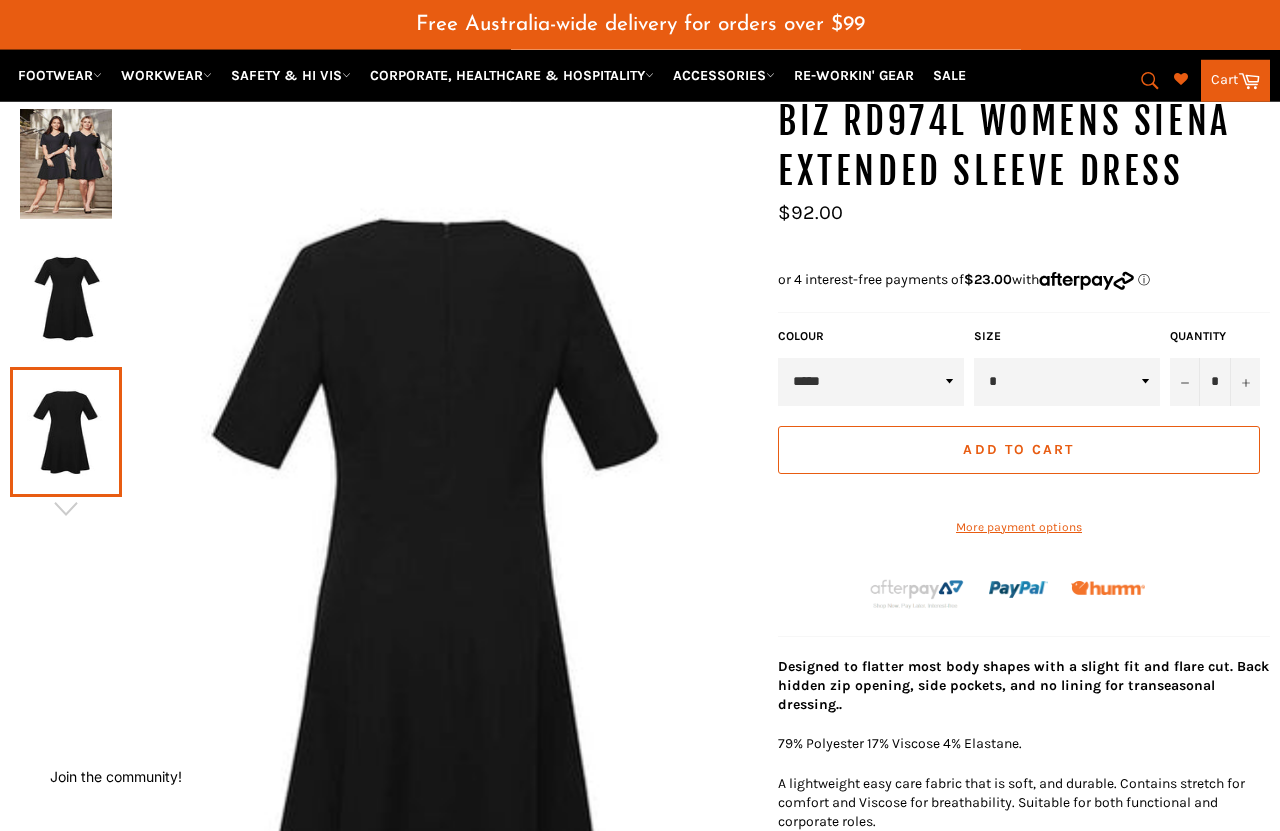 click 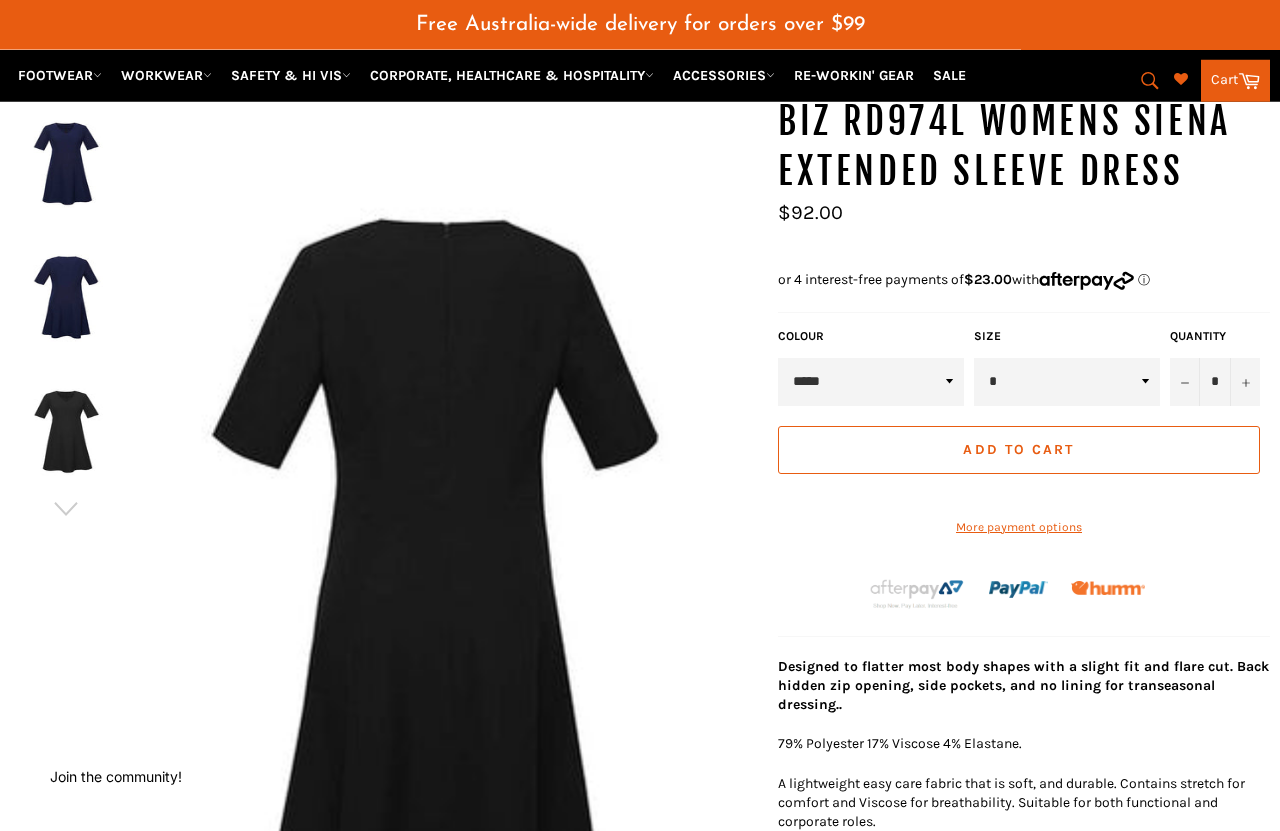 click 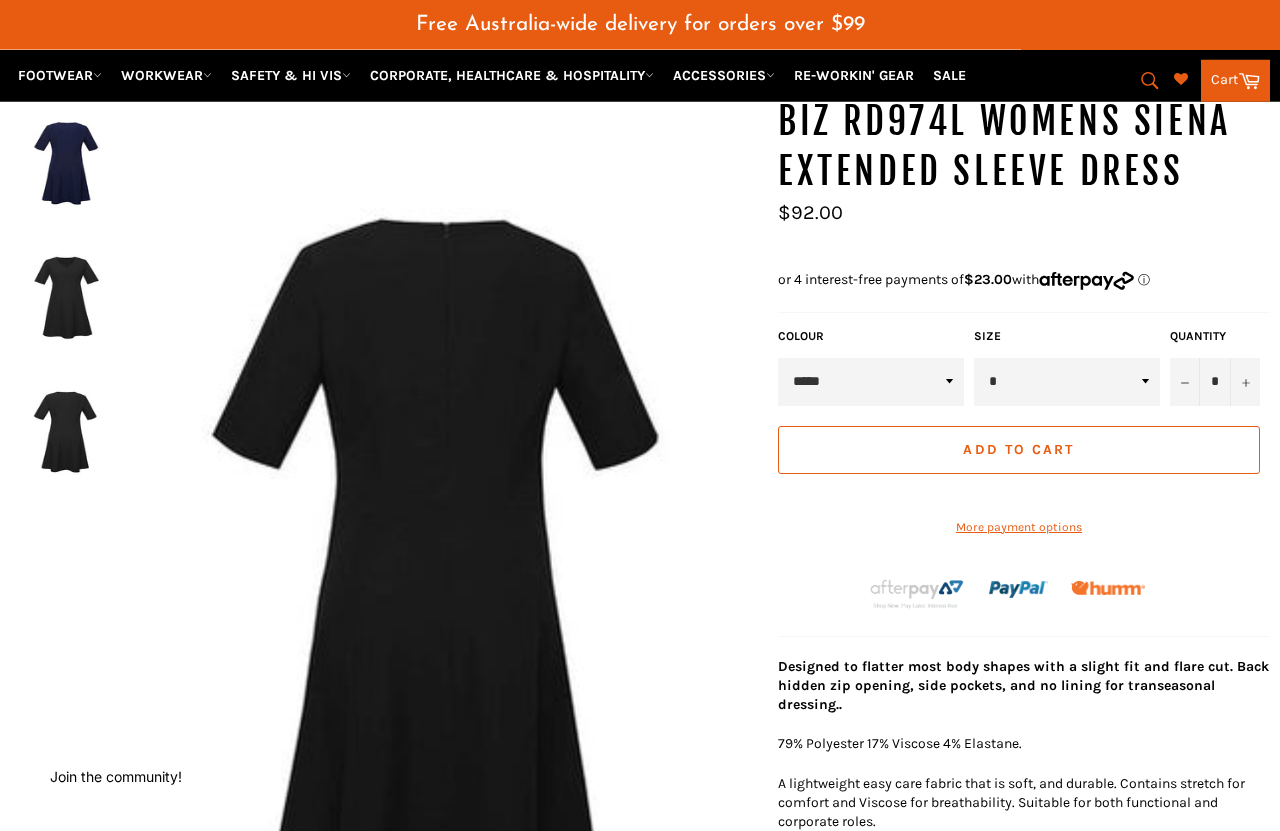 click at bounding box center (384, 586) 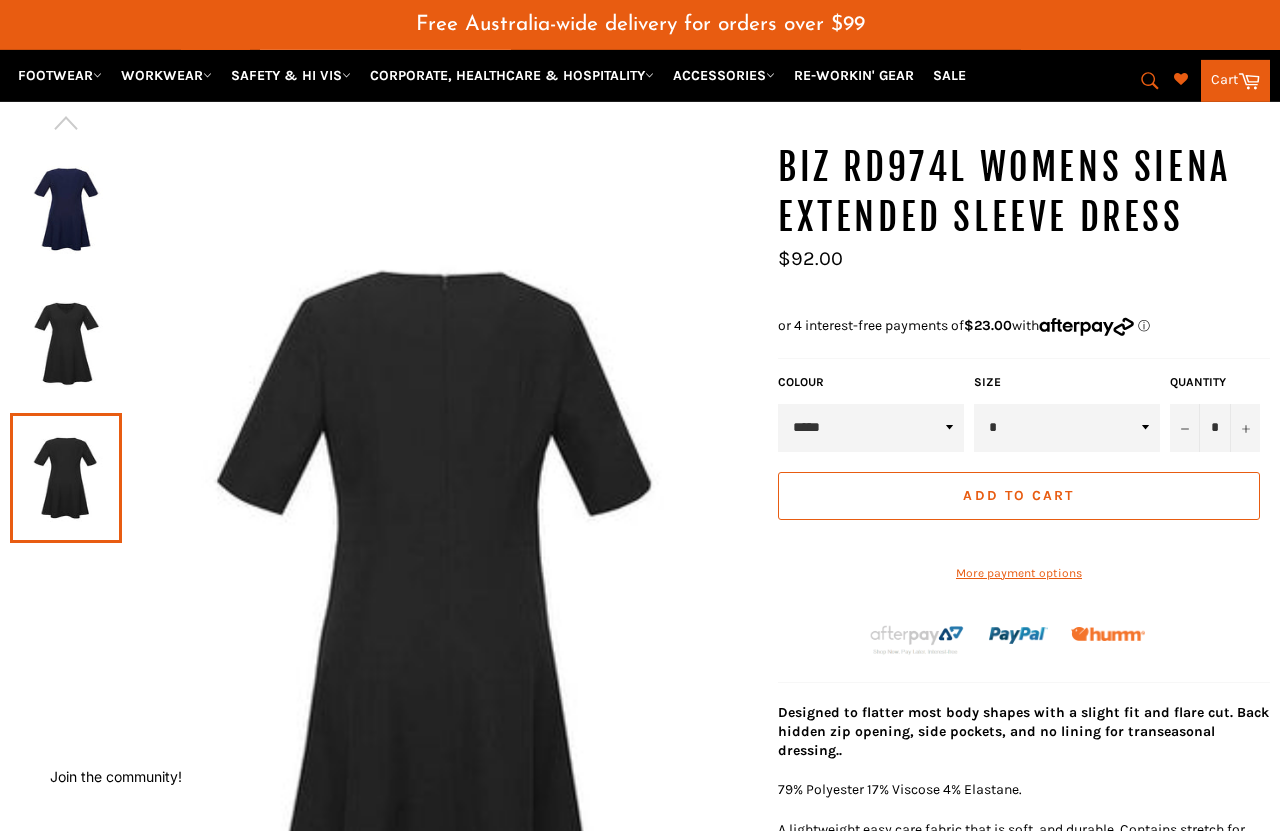 scroll, scrollTop: 125, scrollLeft: 0, axis: vertical 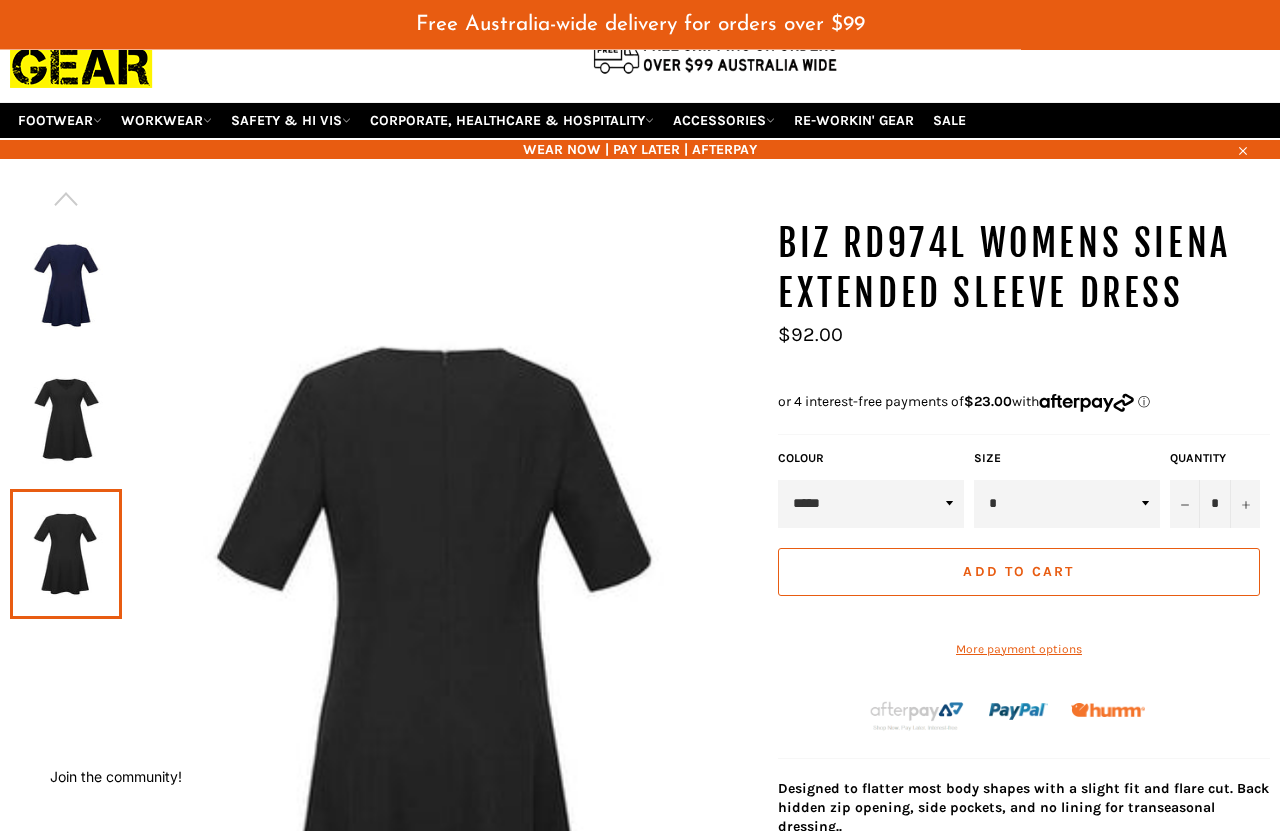 click at bounding box center (66, 420) 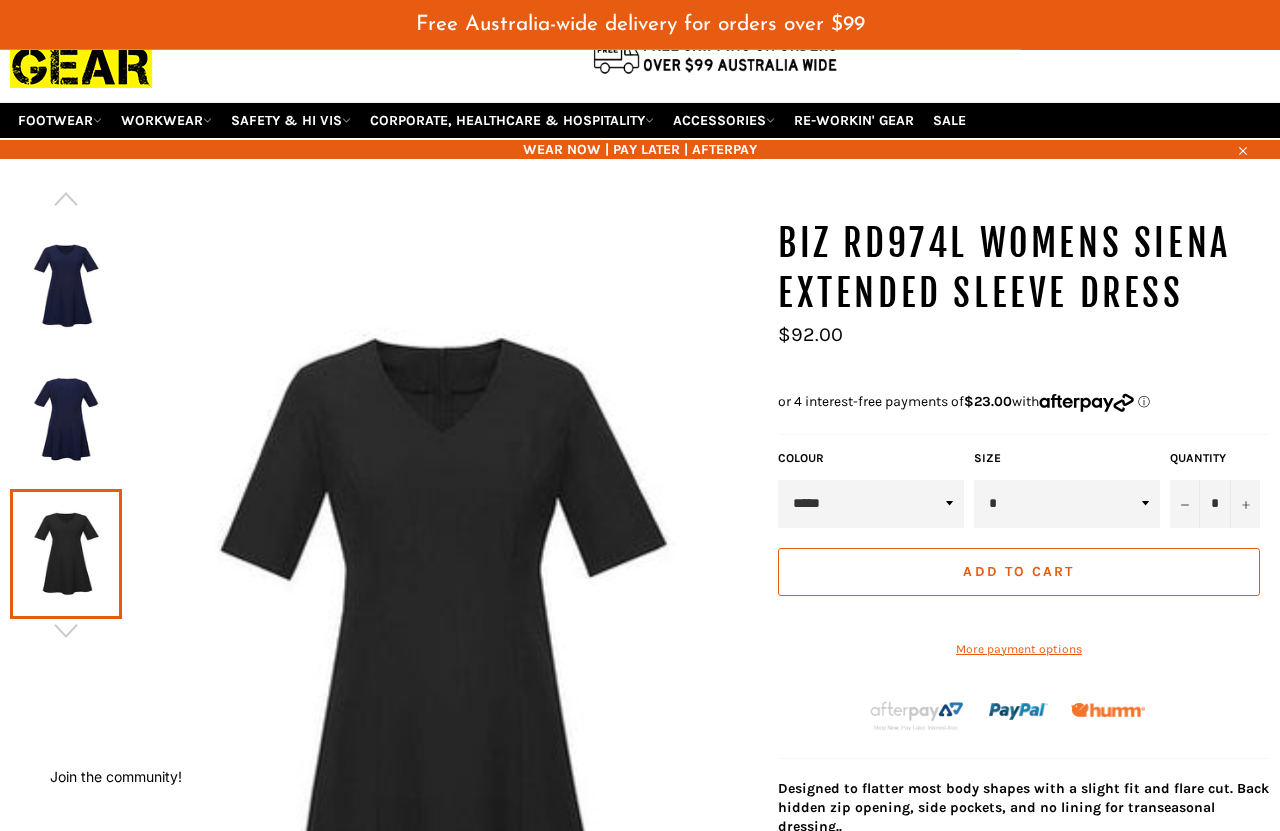 click at bounding box center [66, 420] 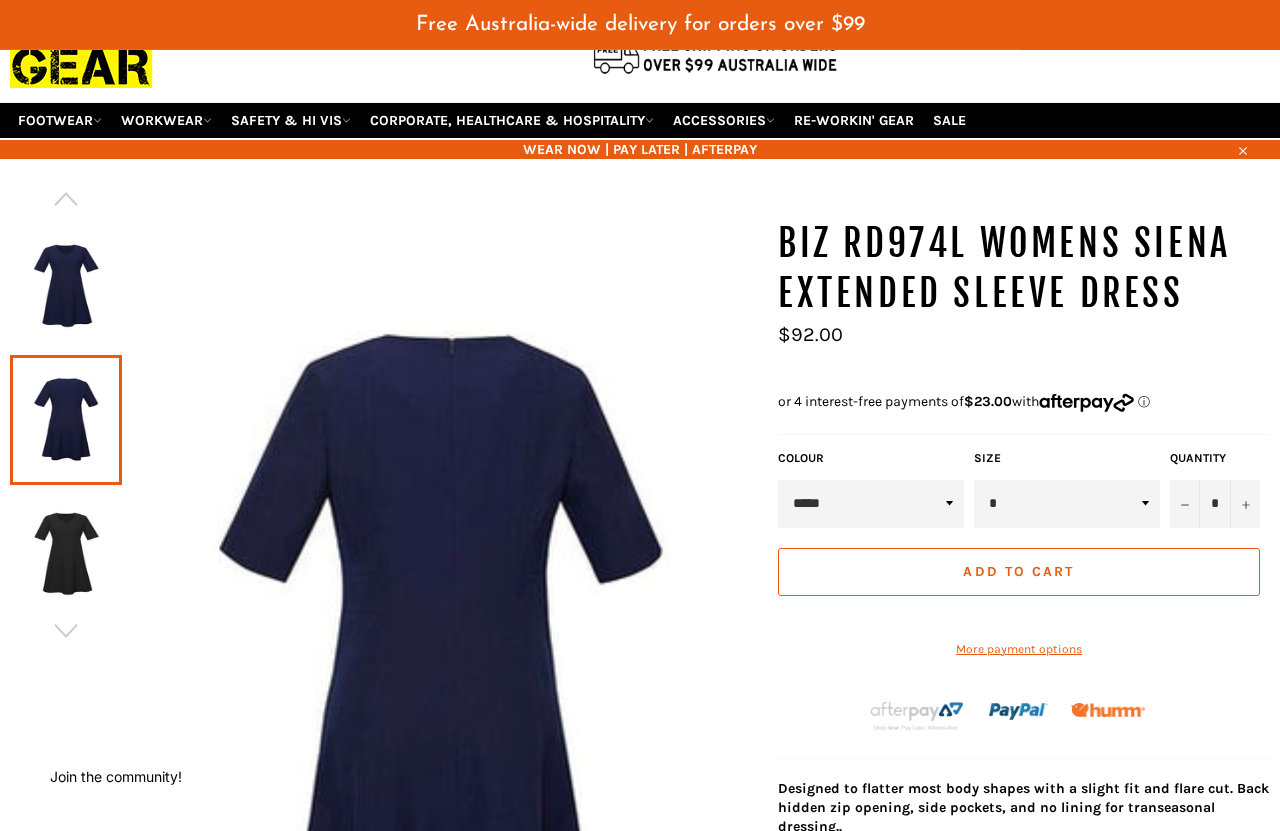 click at bounding box center (66, 286) 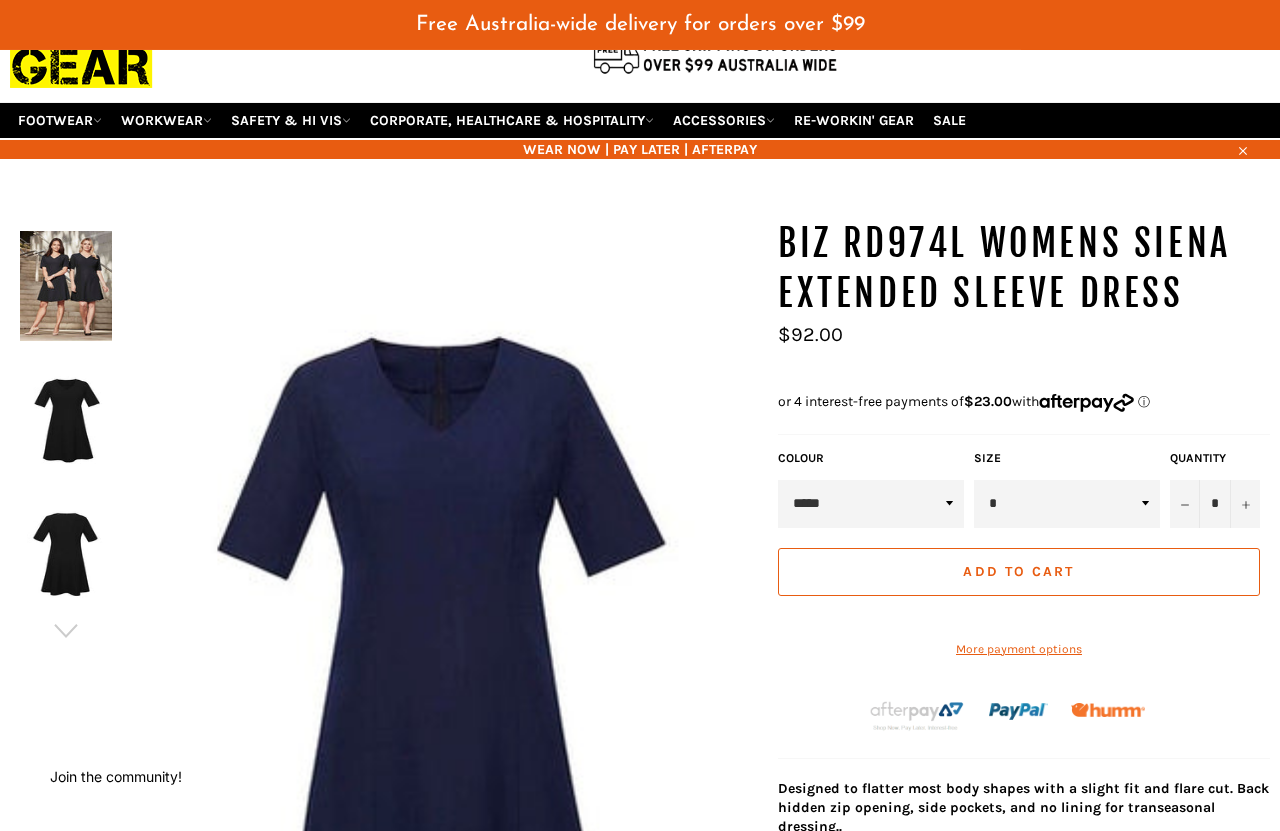 click at bounding box center (66, 554) 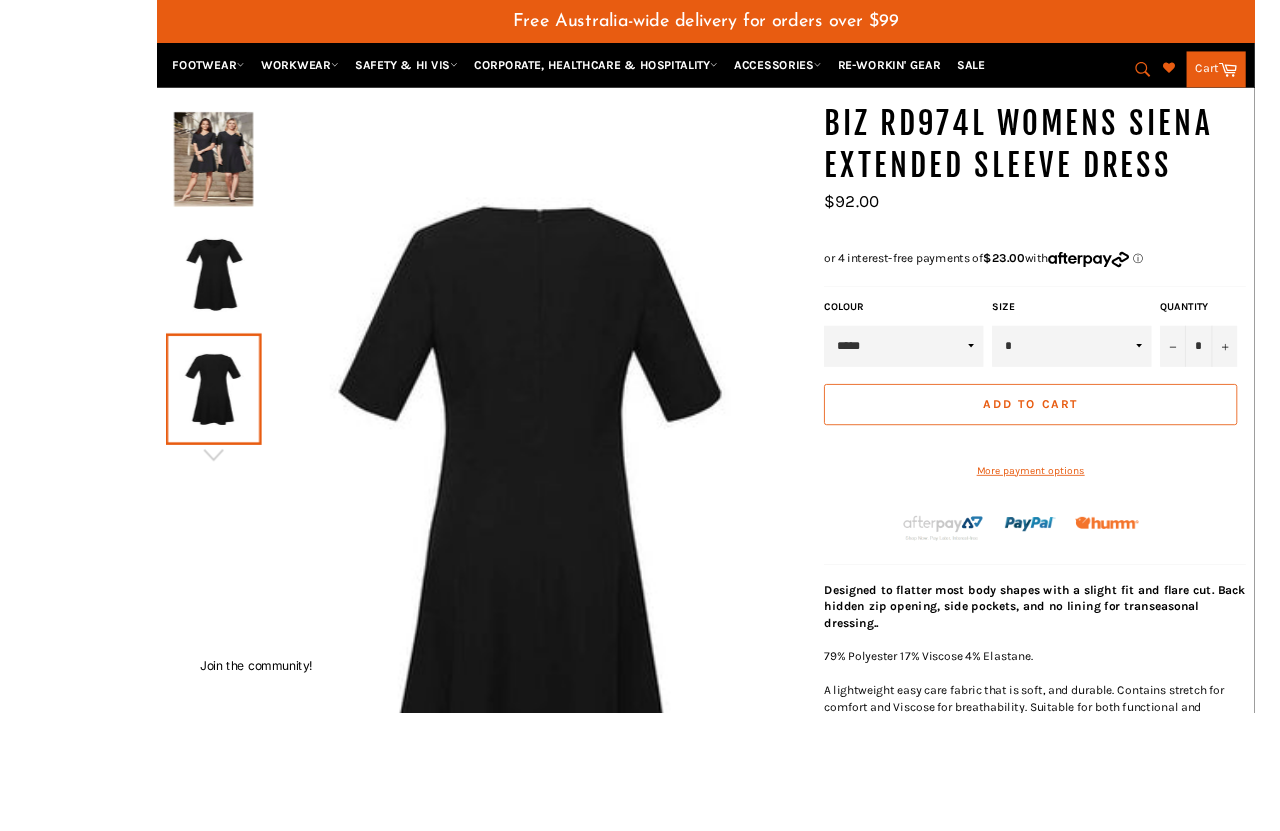 scroll, scrollTop: 337, scrollLeft: 4, axis: both 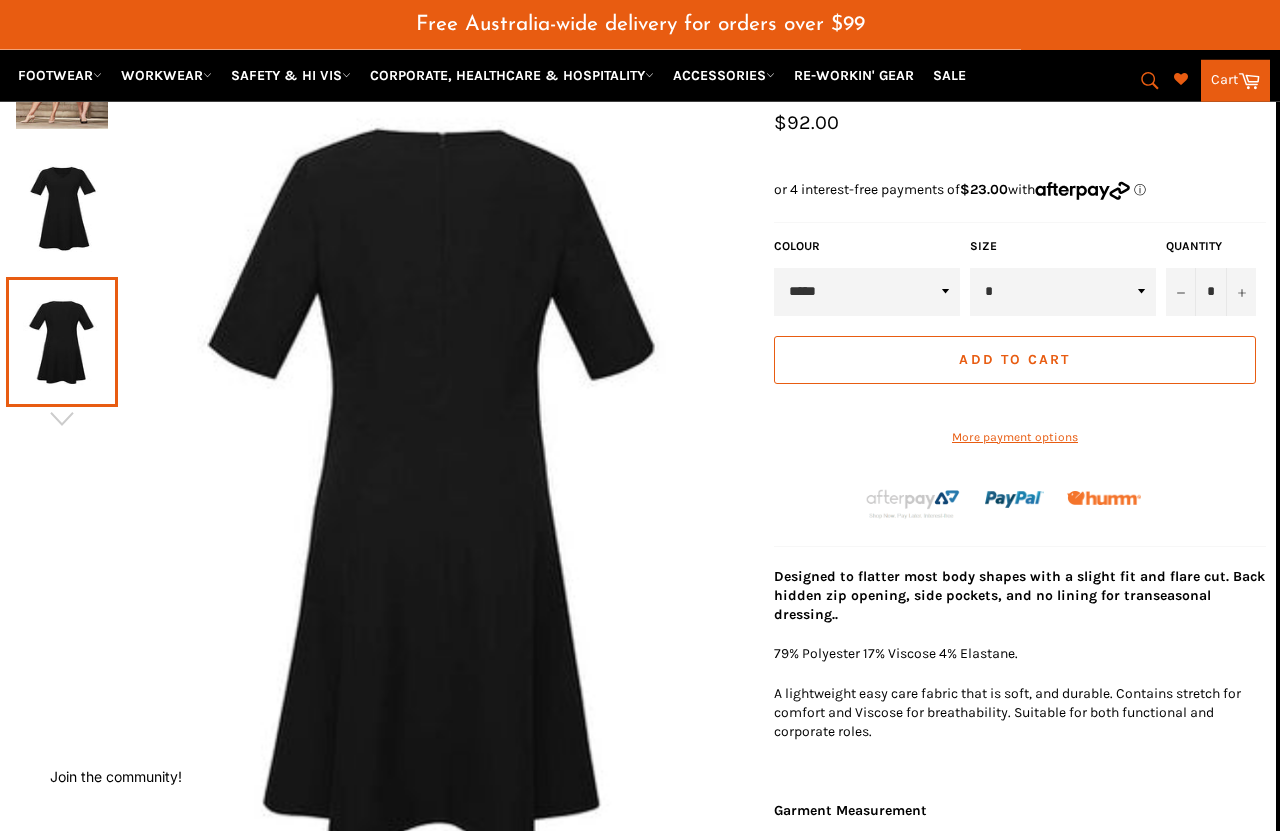 click at bounding box center (62, 208) 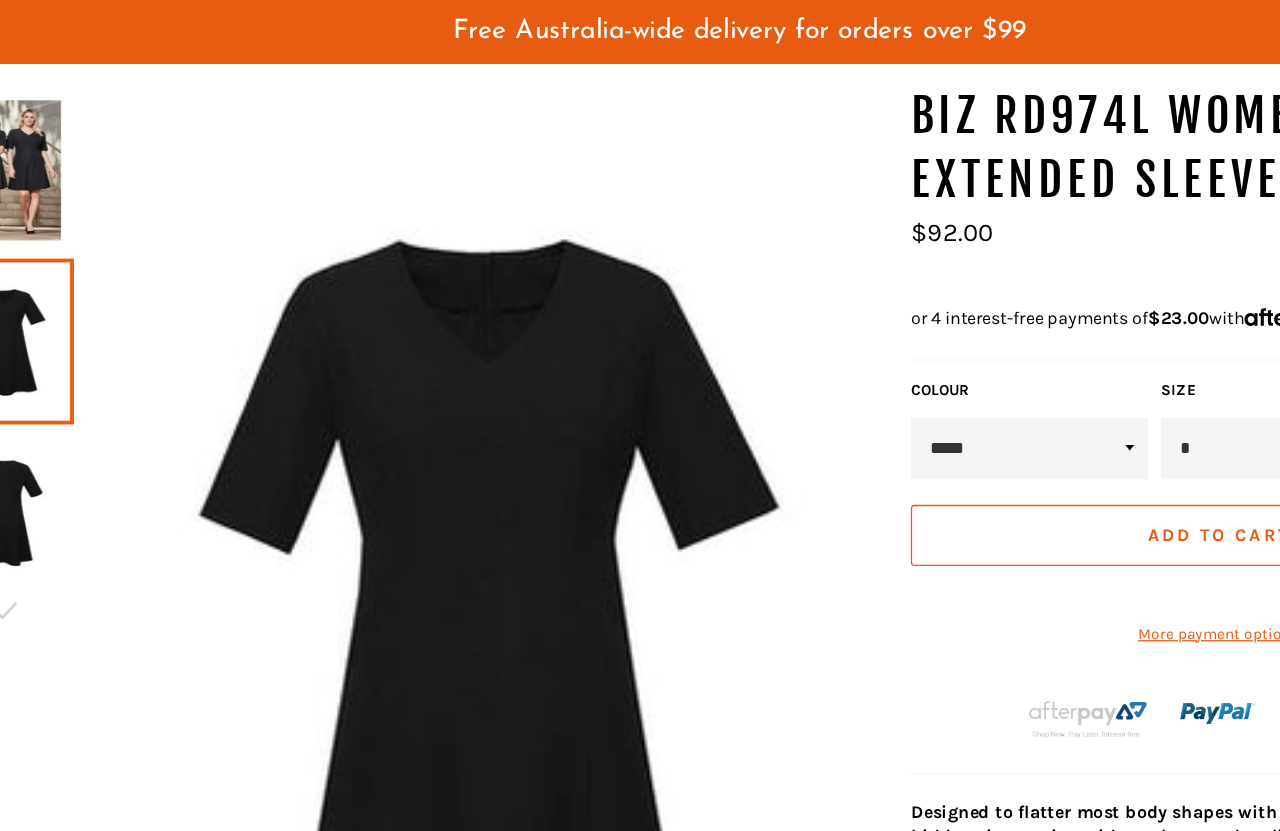 scroll, scrollTop: 150, scrollLeft: 8, axis: both 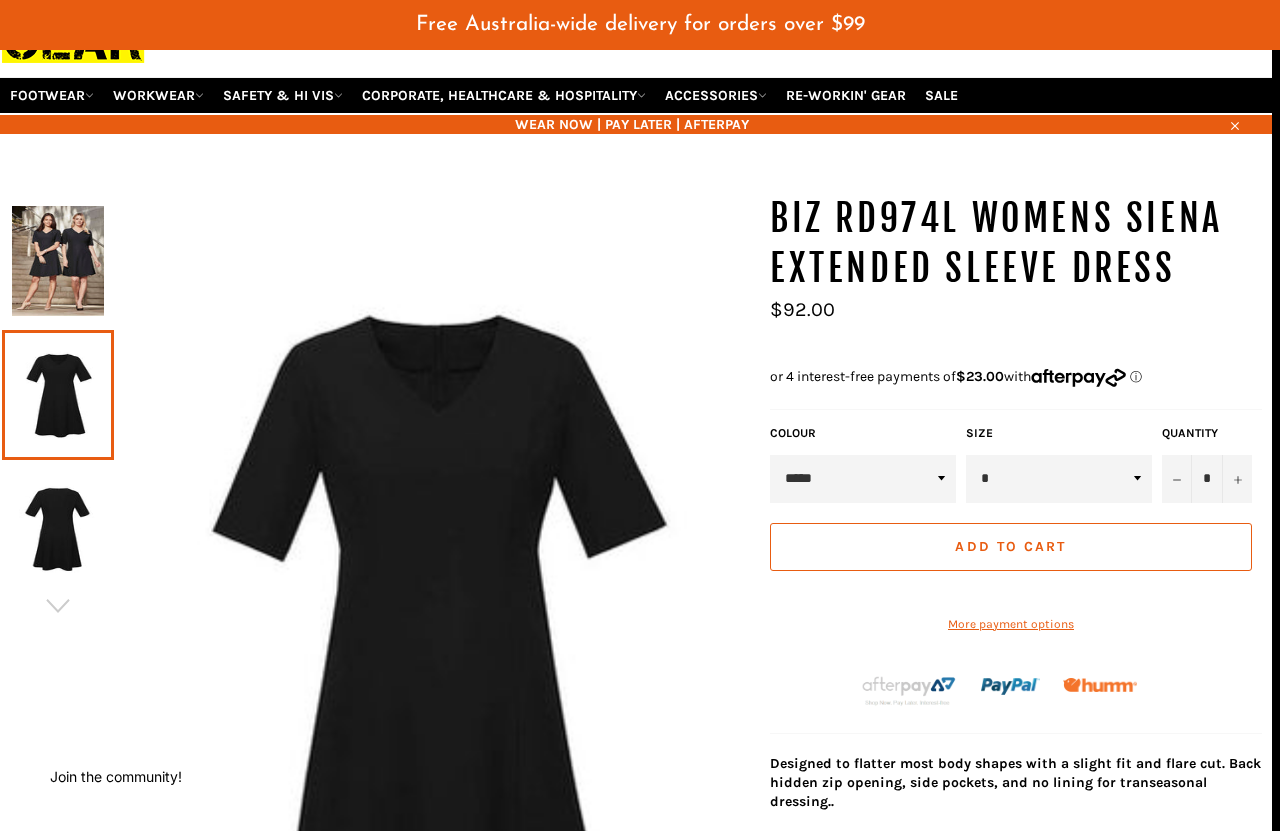 click at bounding box center [58, 261] 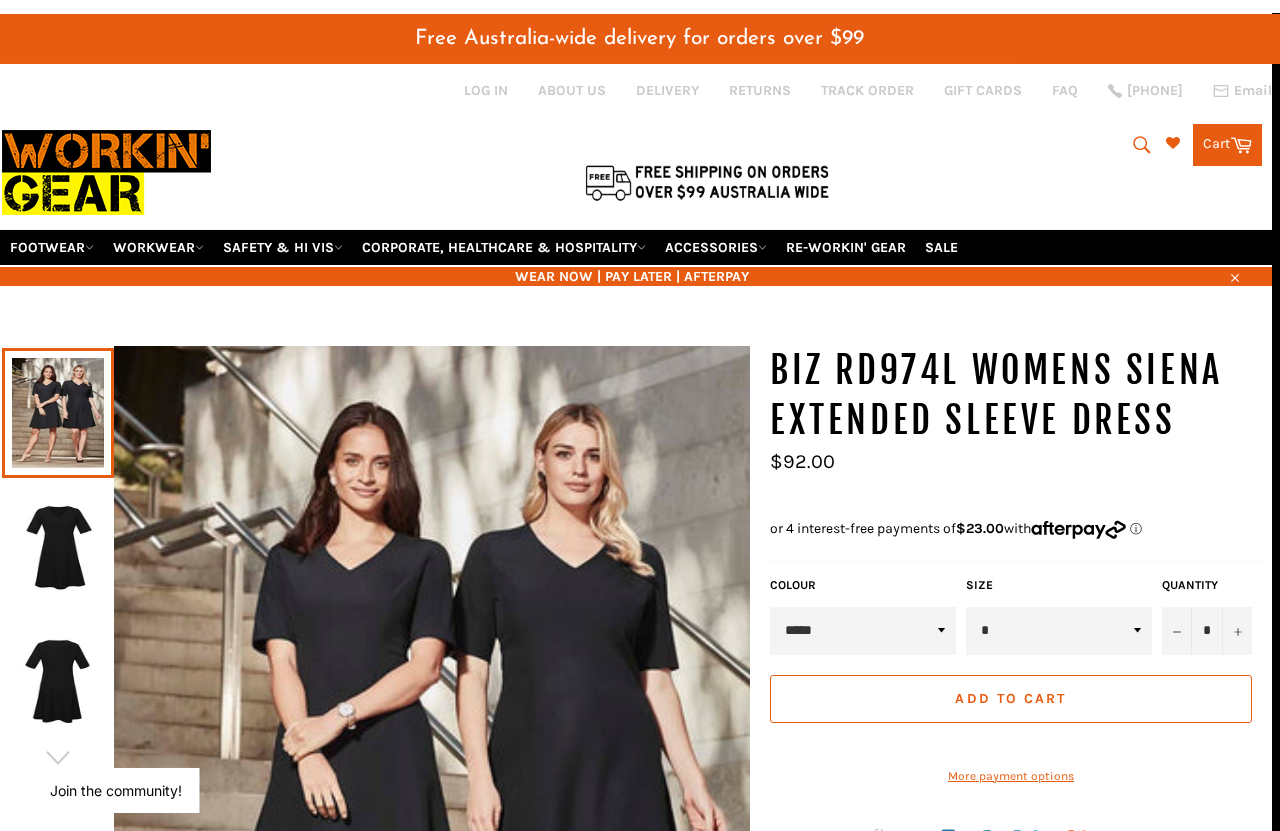 scroll, scrollTop: 0, scrollLeft: 7, axis: horizontal 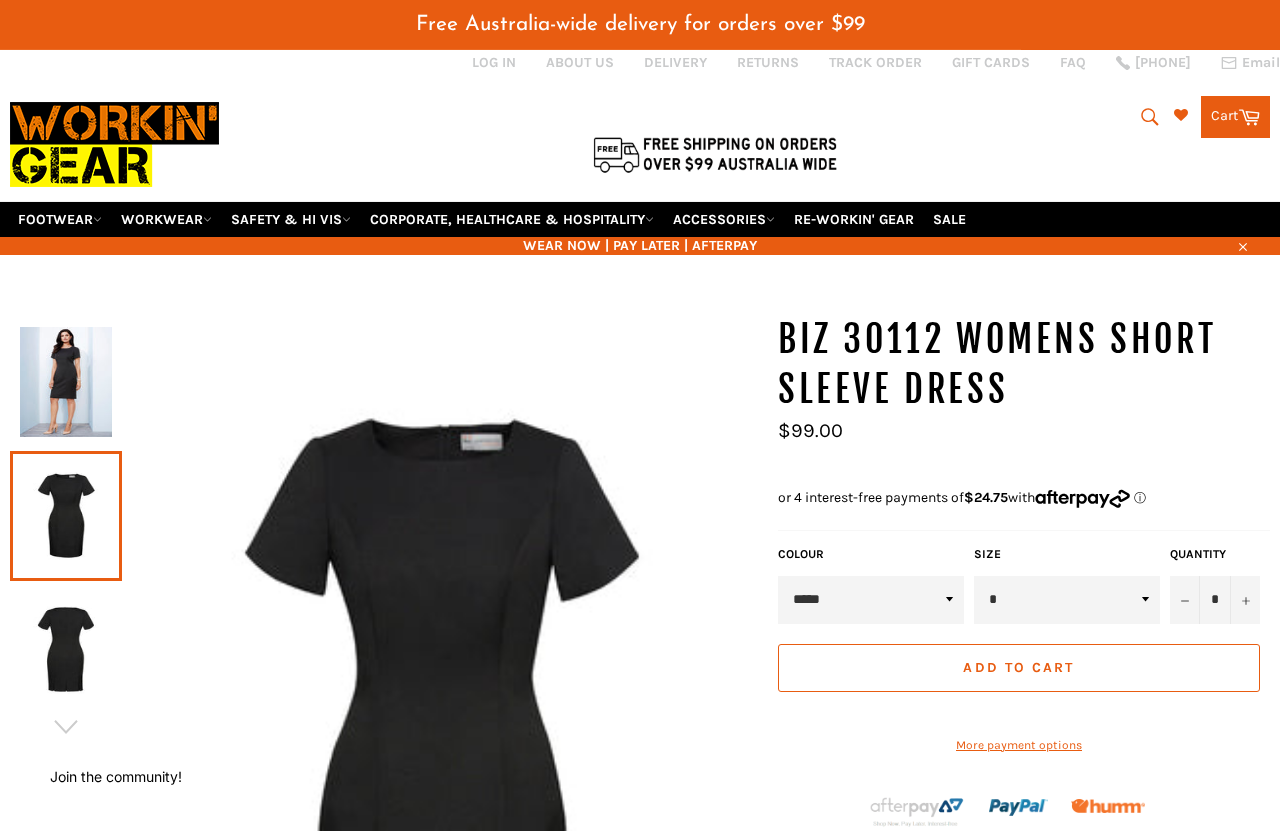 click on "*
*
*
**
**
**
**
**
**
**" at bounding box center [1067, 600] 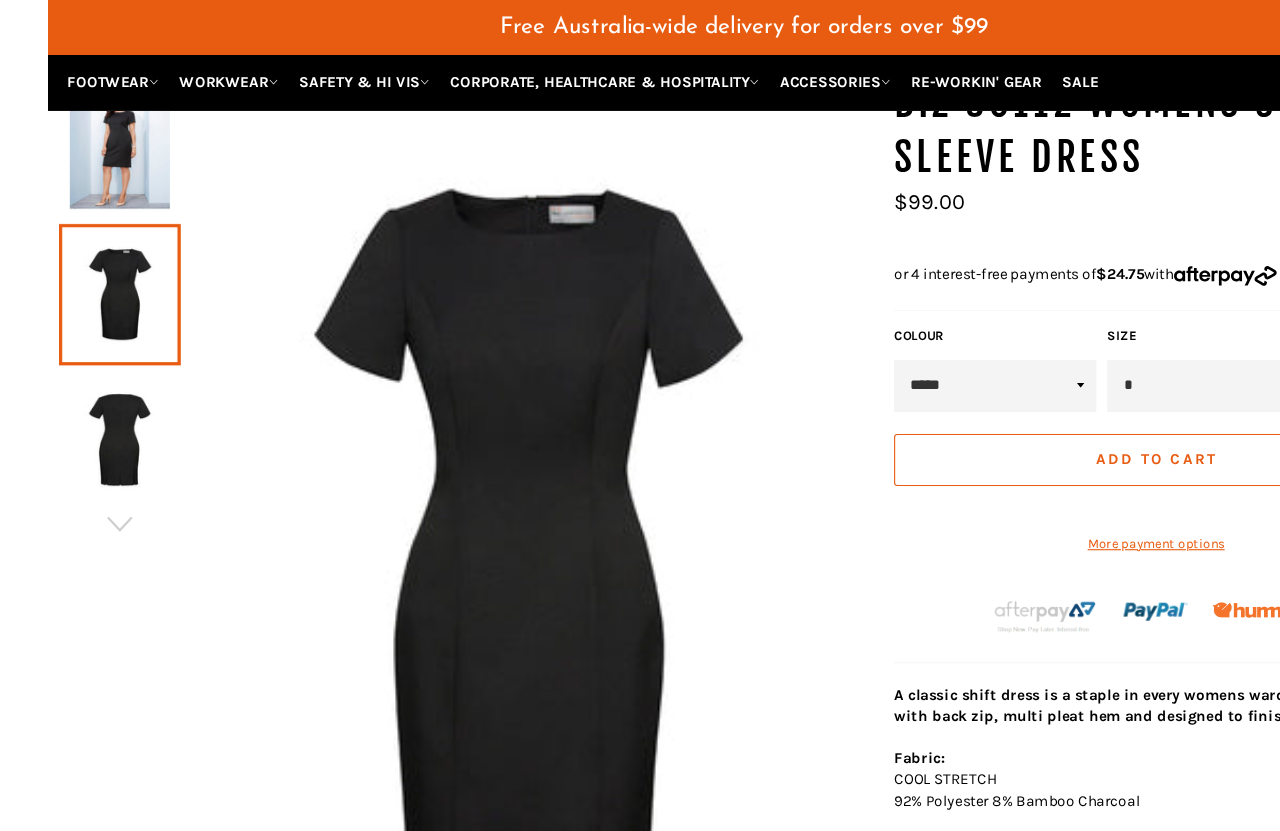 scroll, scrollTop: 255, scrollLeft: 0, axis: vertical 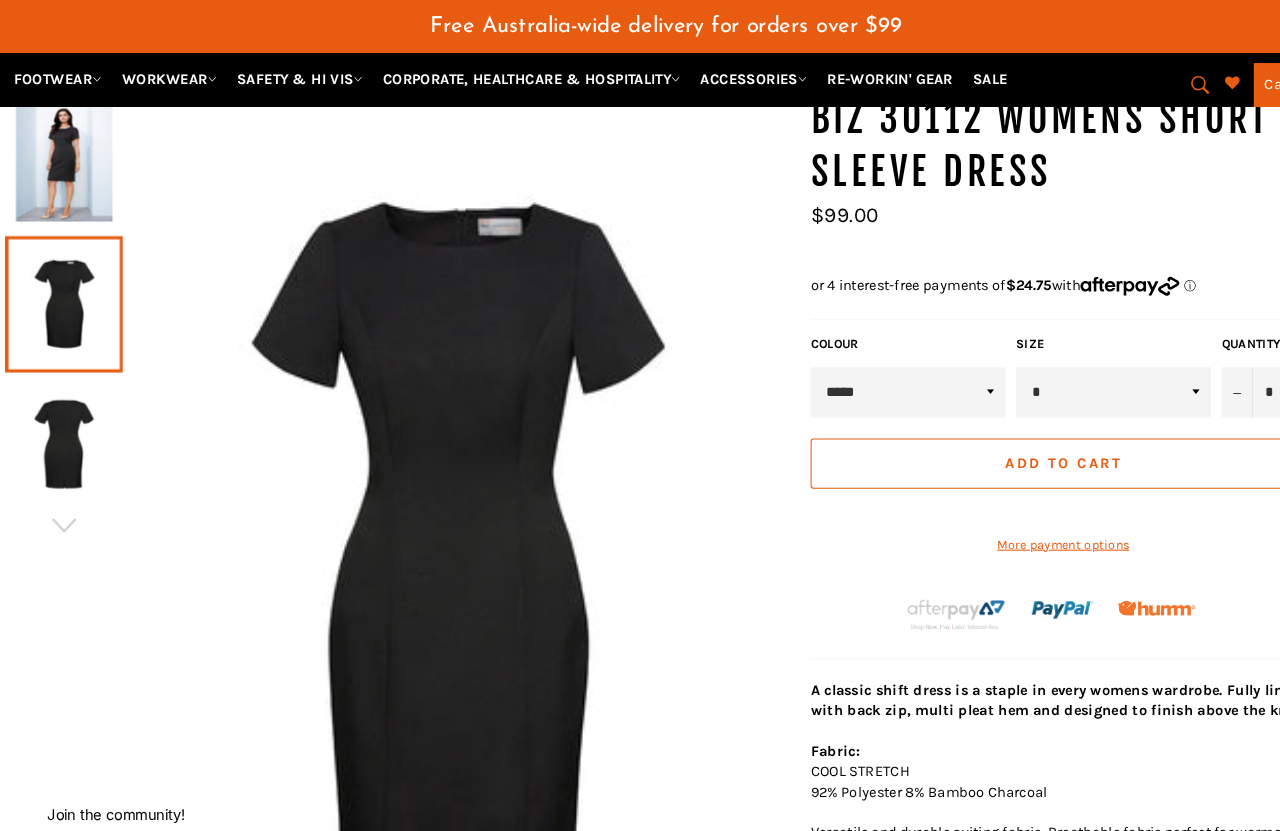 click at bounding box center (66, 424) 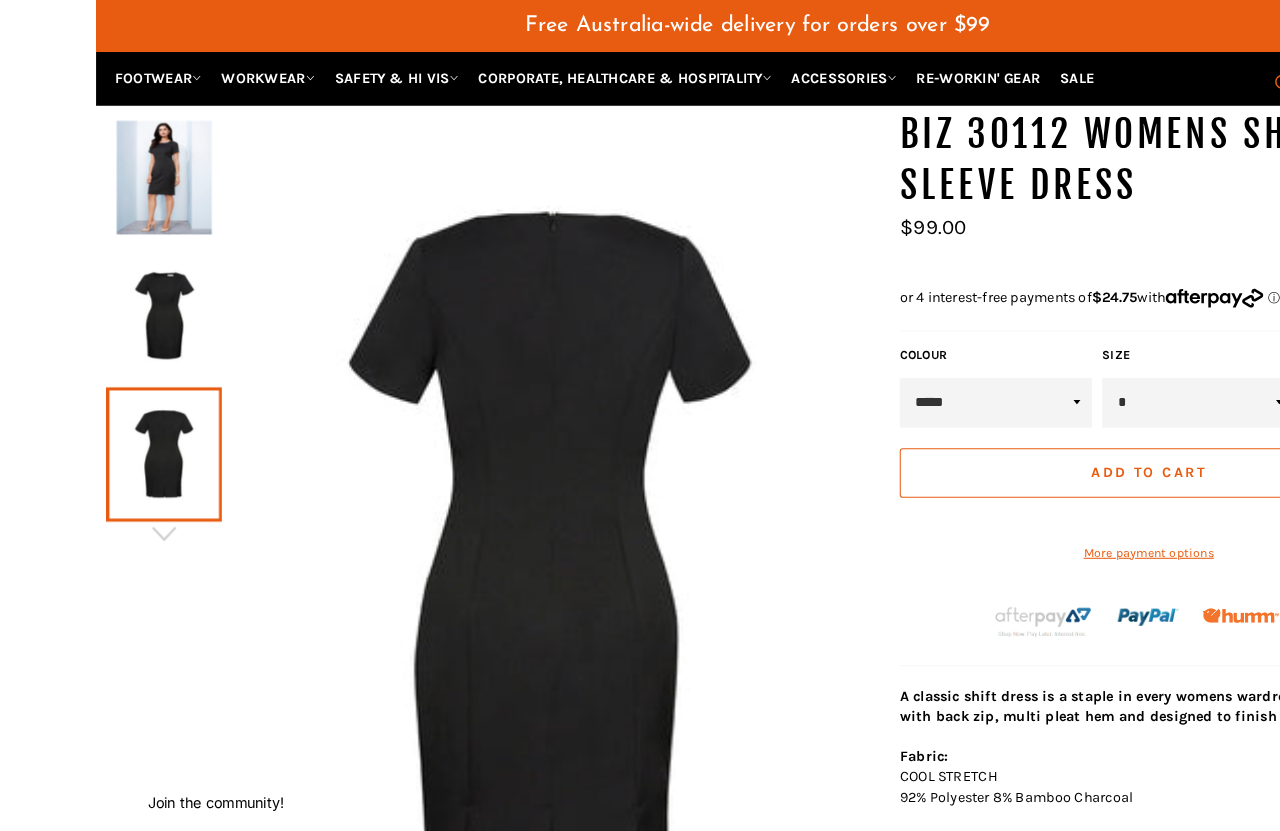 scroll, scrollTop: 229, scrollLeft: 0, axis: vertical 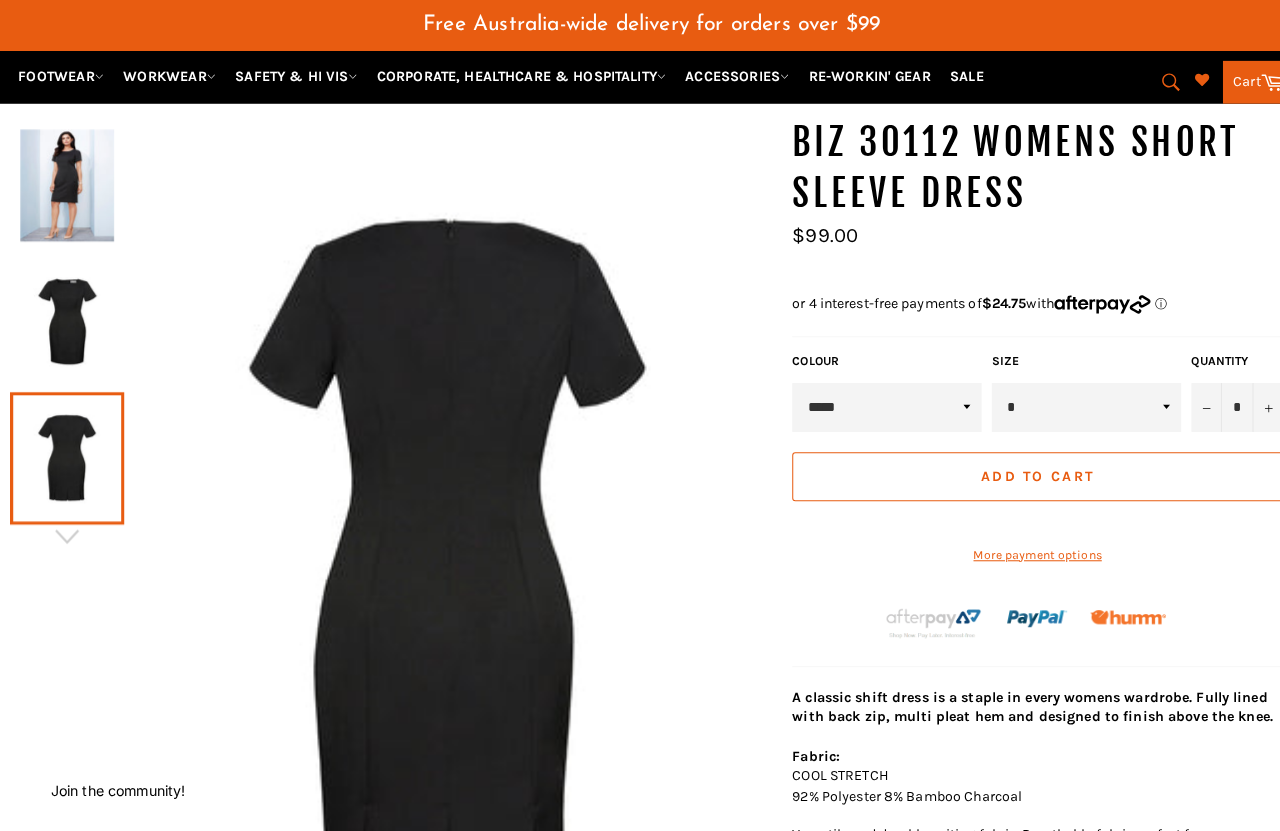 click 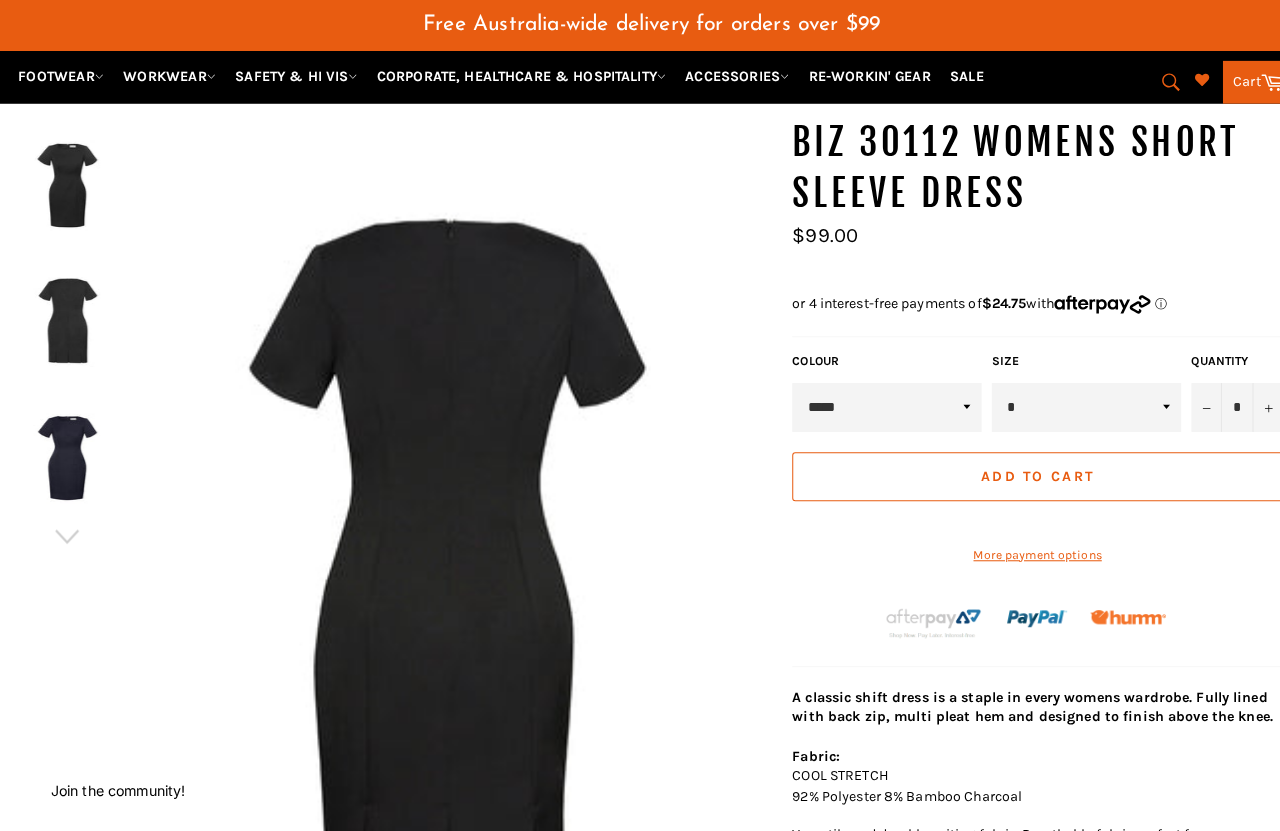 click at bounding box center [66, 316] 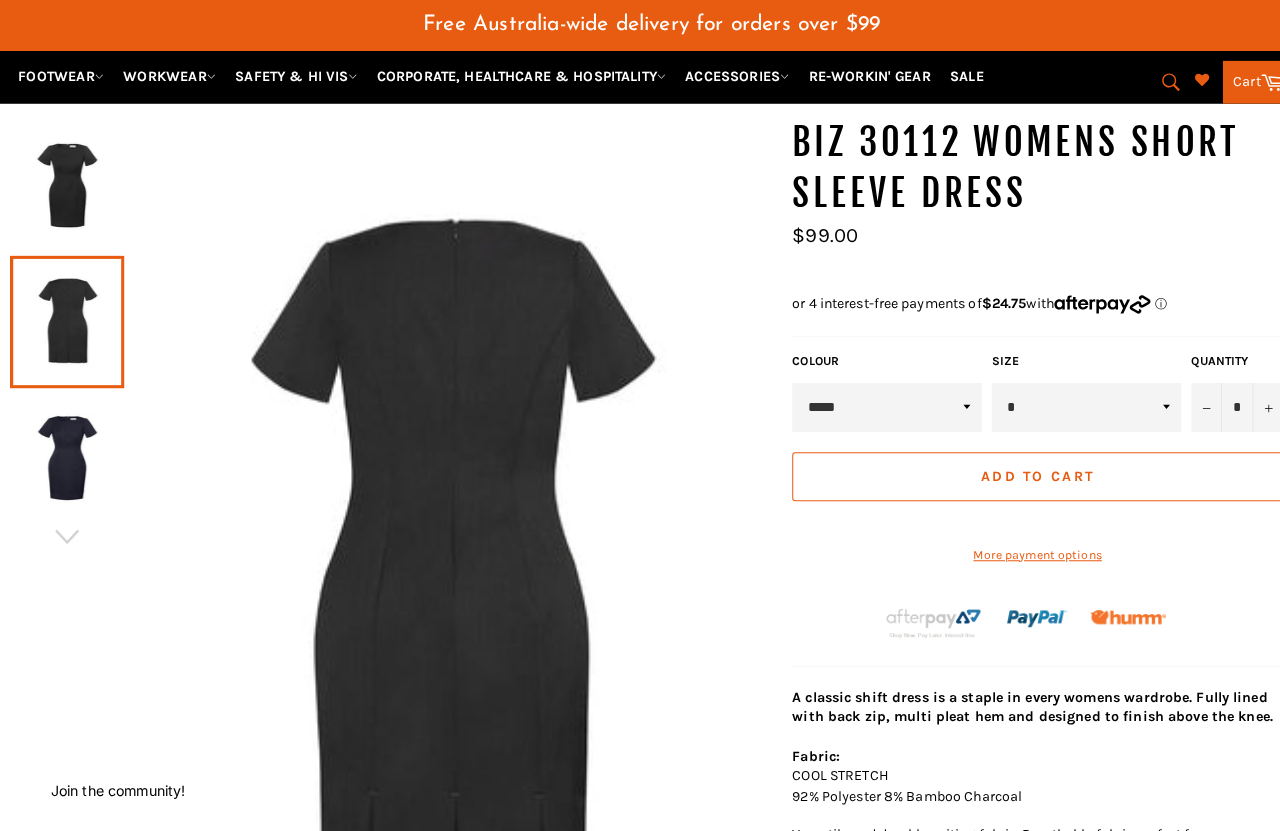 click at bounding box center [66, 450] 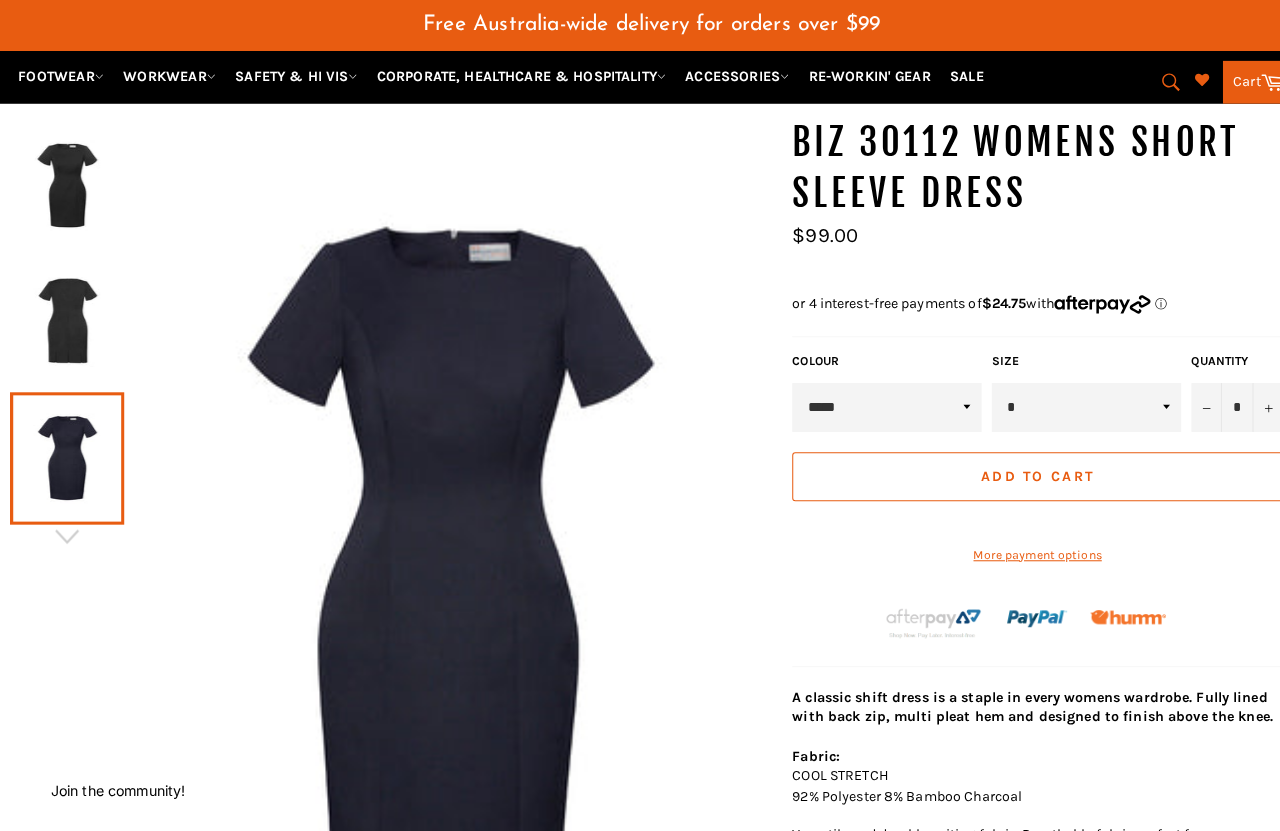 click 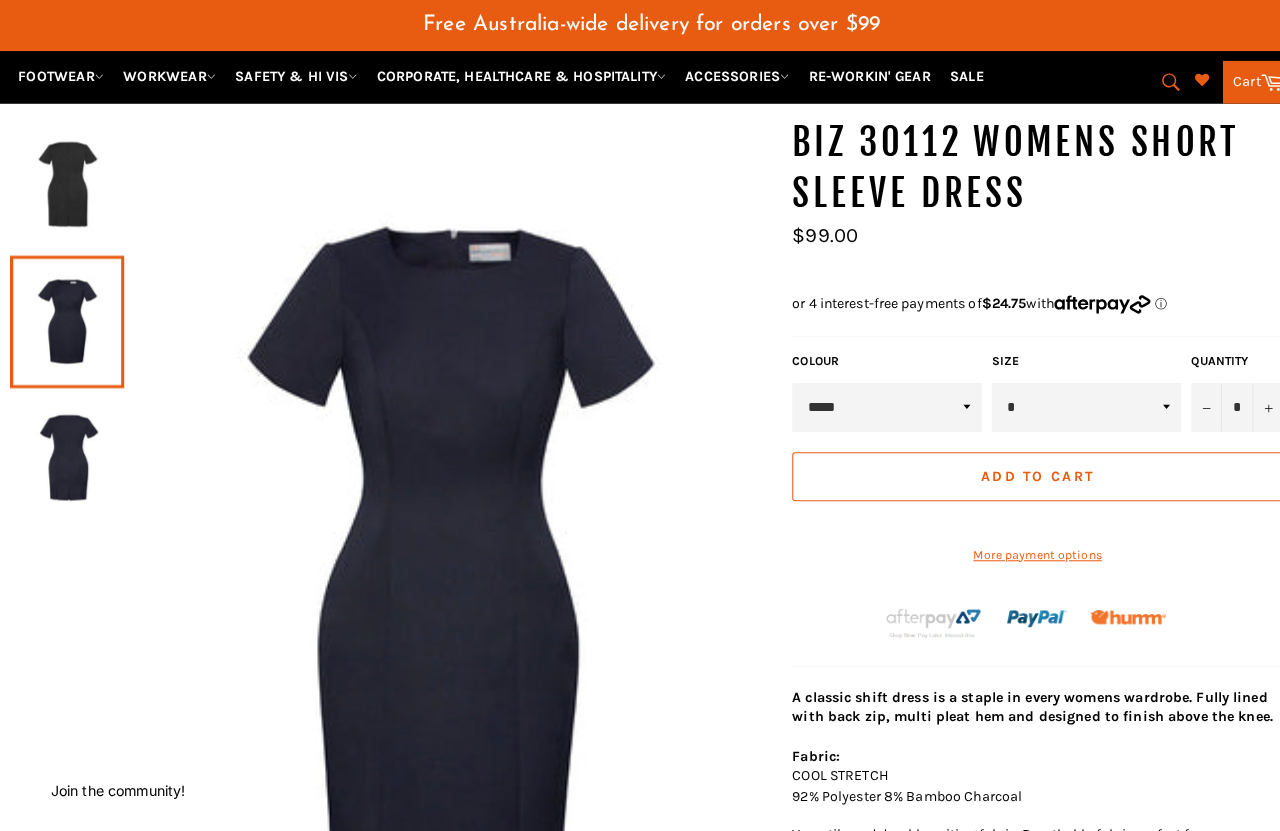 click at bounding box center (66, 450) 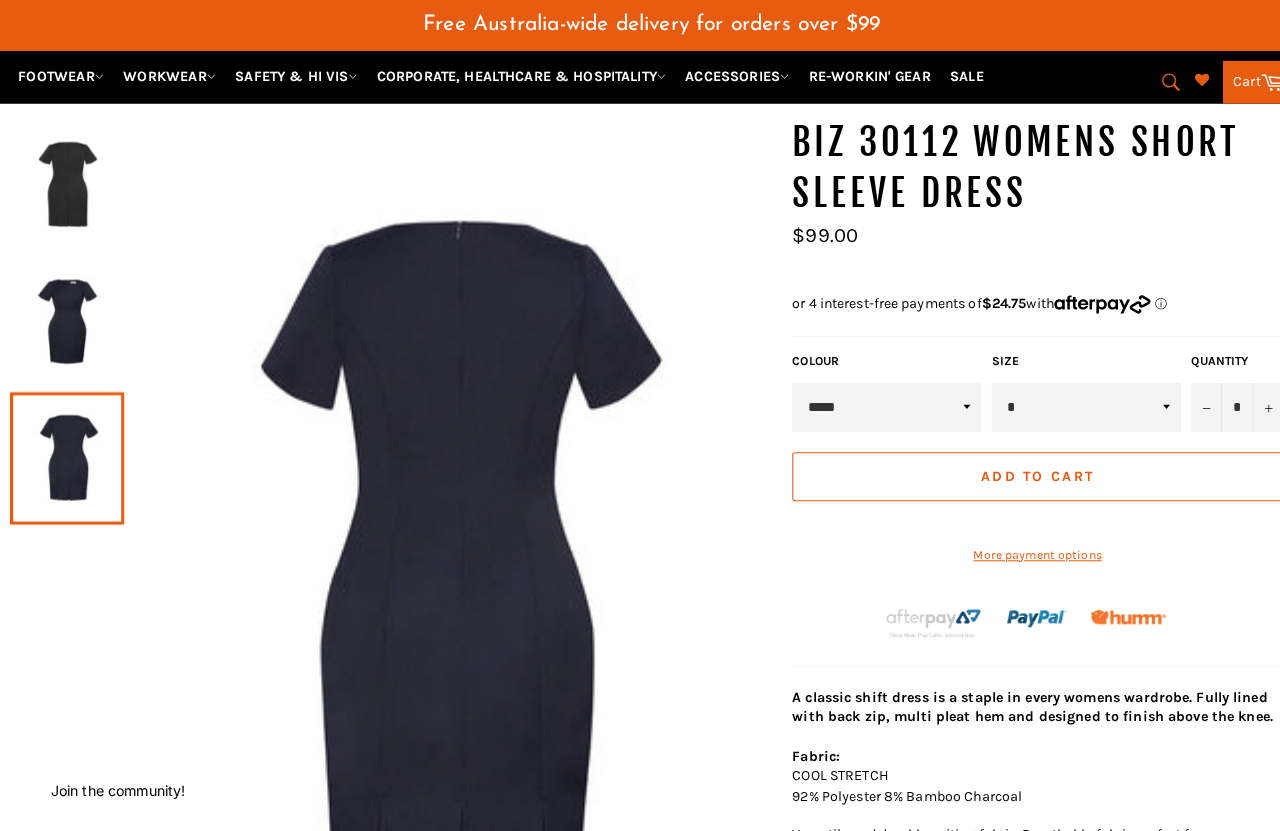 click at bounding box center (66, 316) 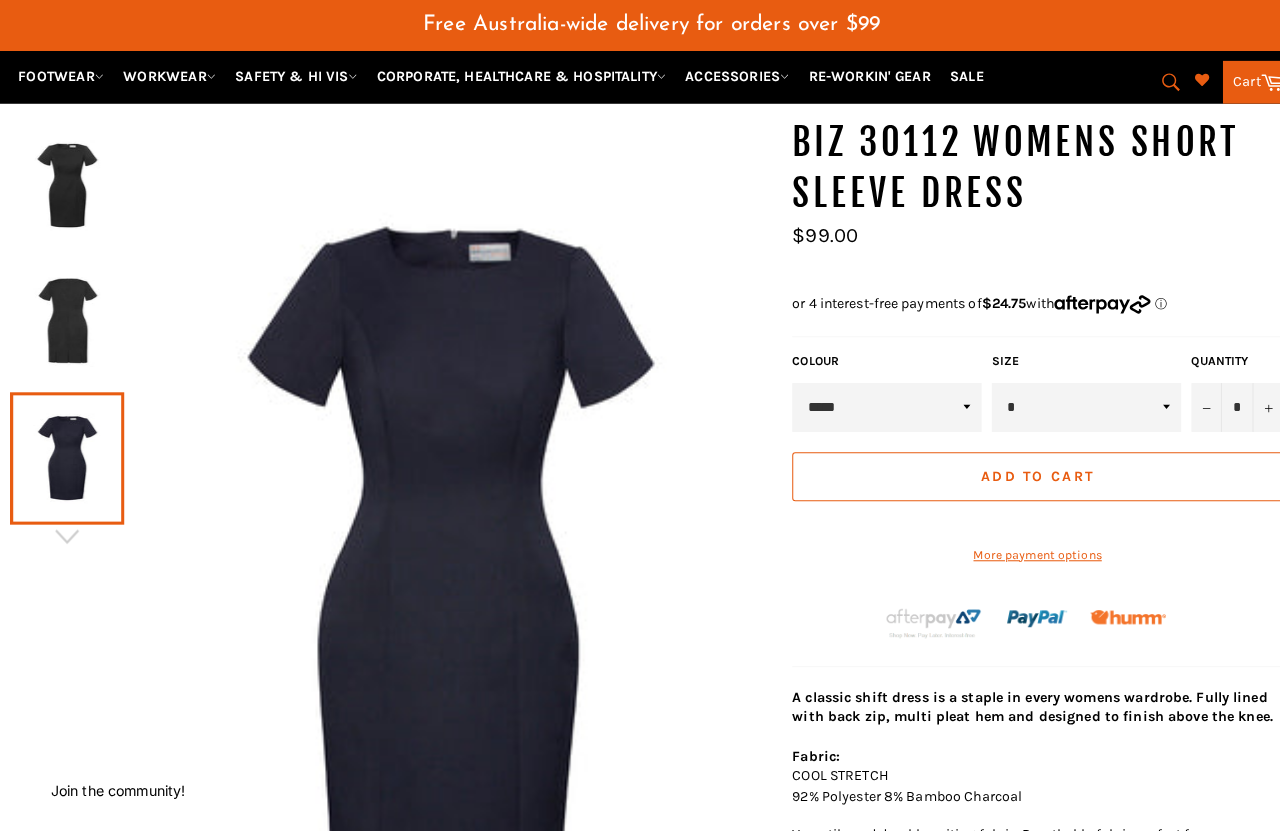 click at bounding box center [66, 316] 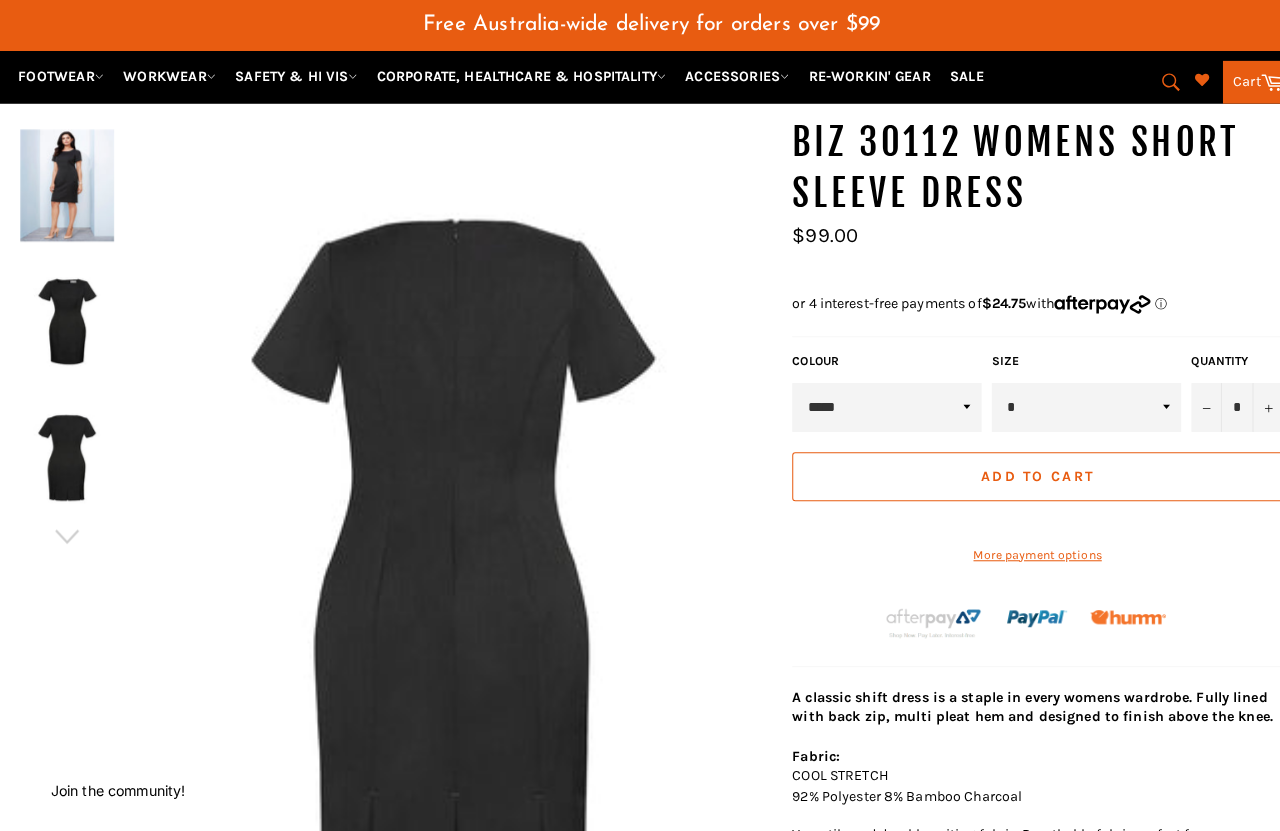 click on "[NUMBER] [STREET]
[CITY]
[STATE]" at bounding box center [871, 400] 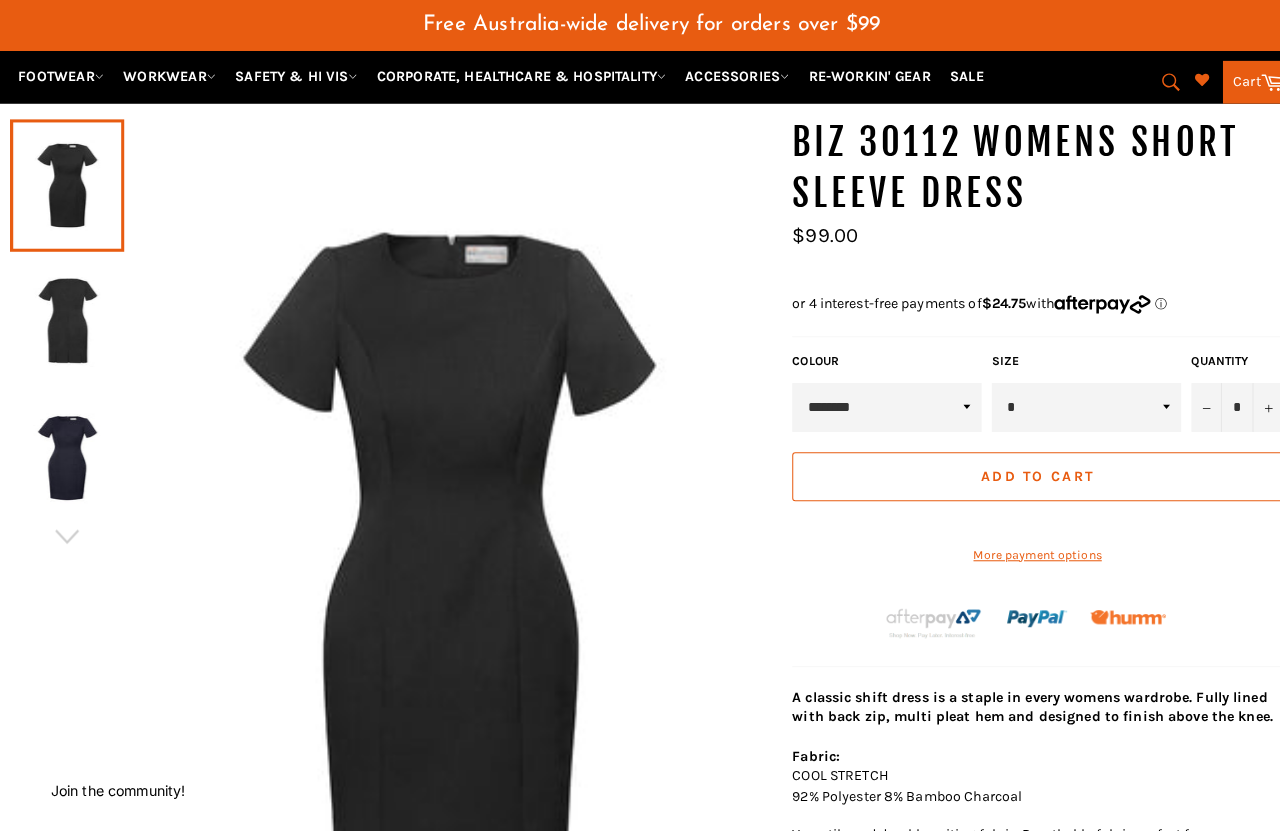 click on "[NUMBER] [STREET]
[CITY]
[STATE]" at bounding box center (871, 400) 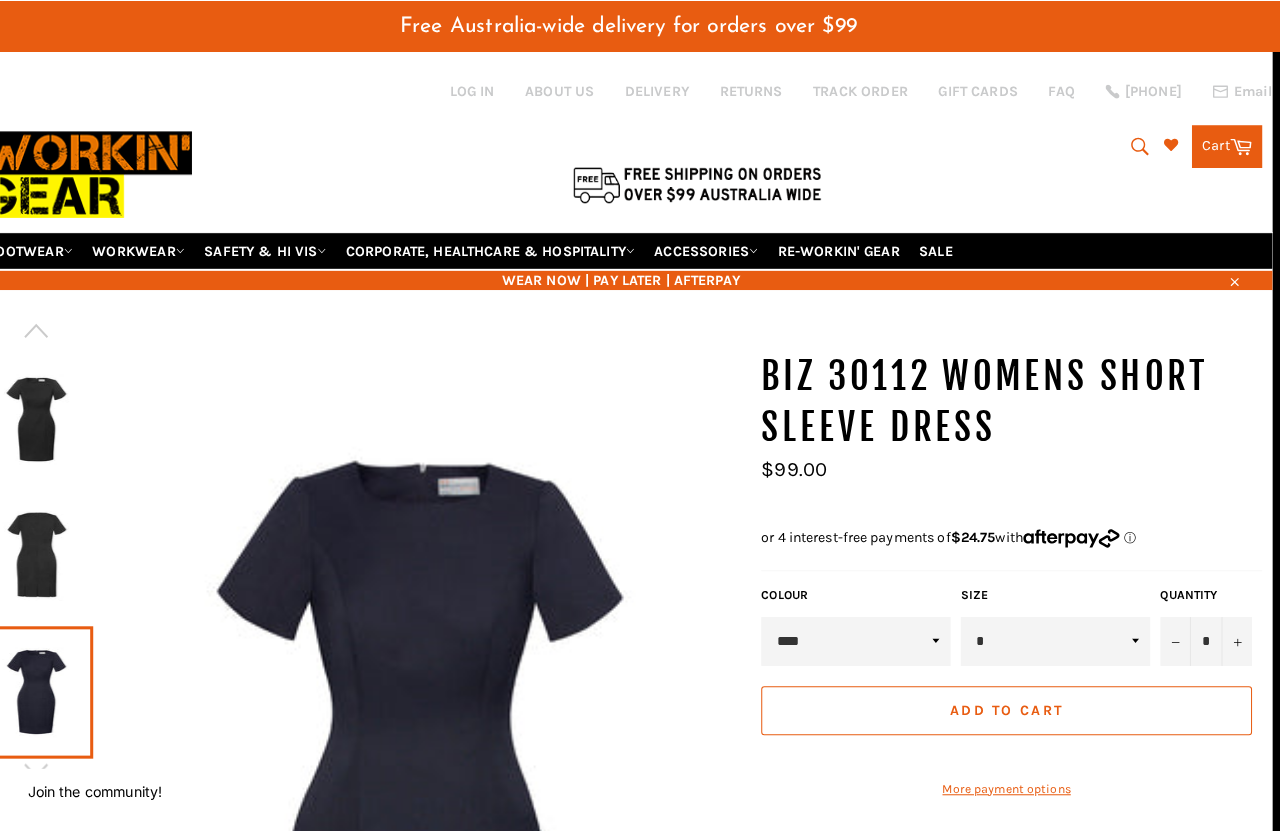 scroll, scrollTop: 0, scrollLeft: 8, axis: horizontal 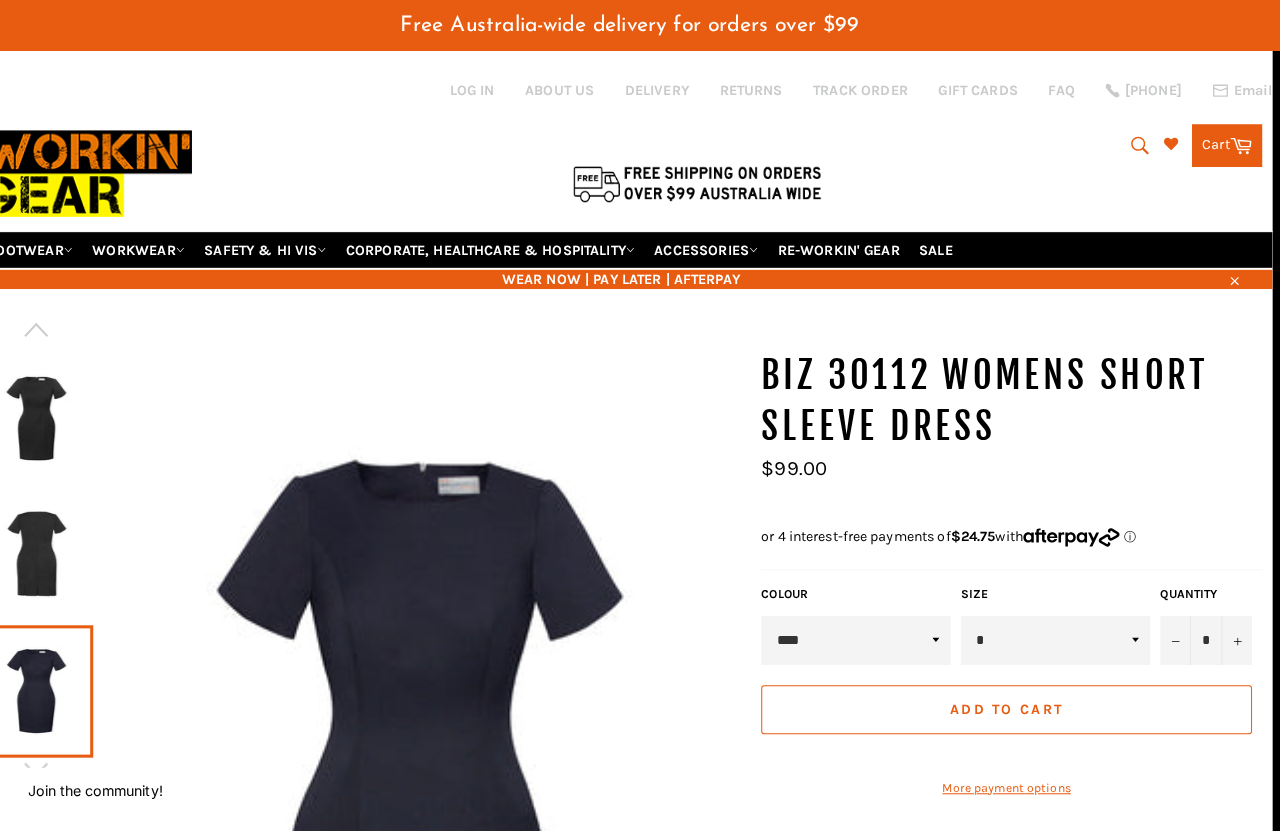 click 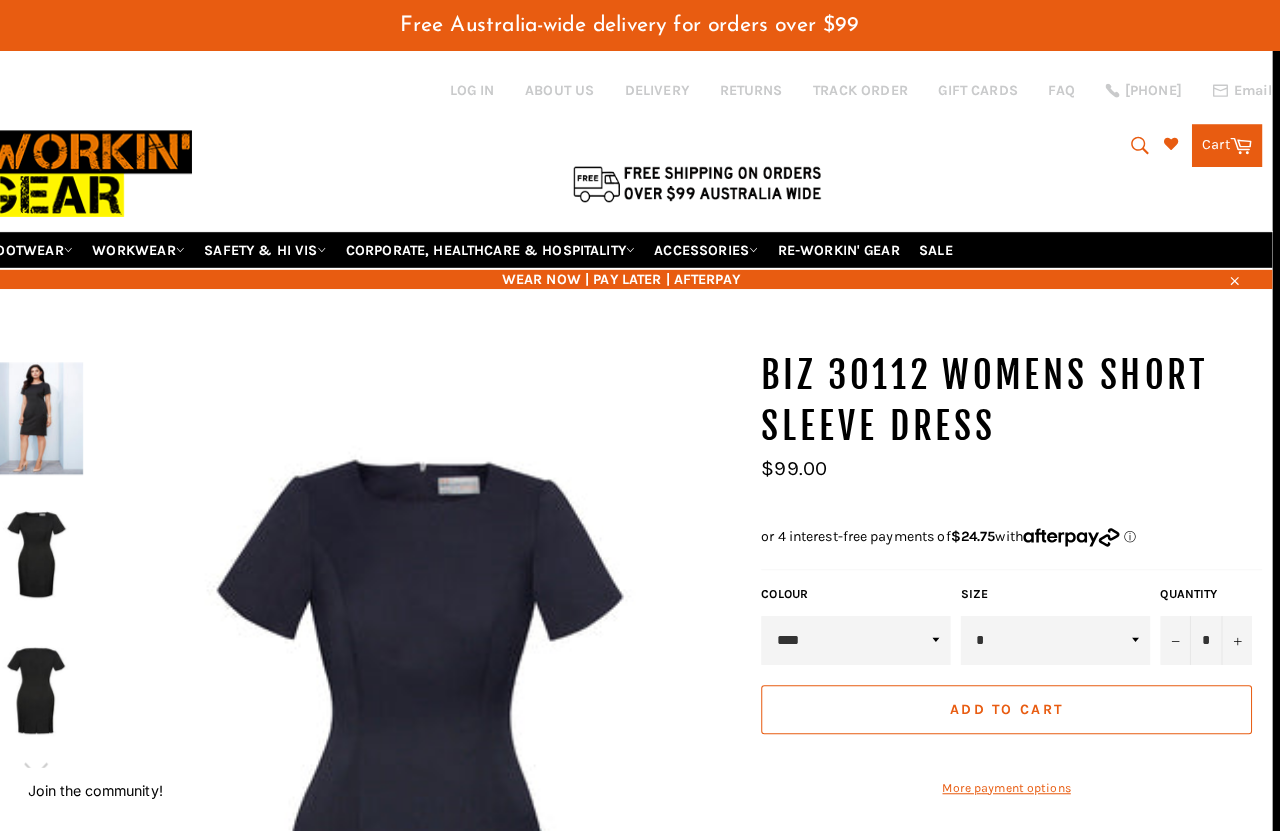 click at bounding box center [58, 411] 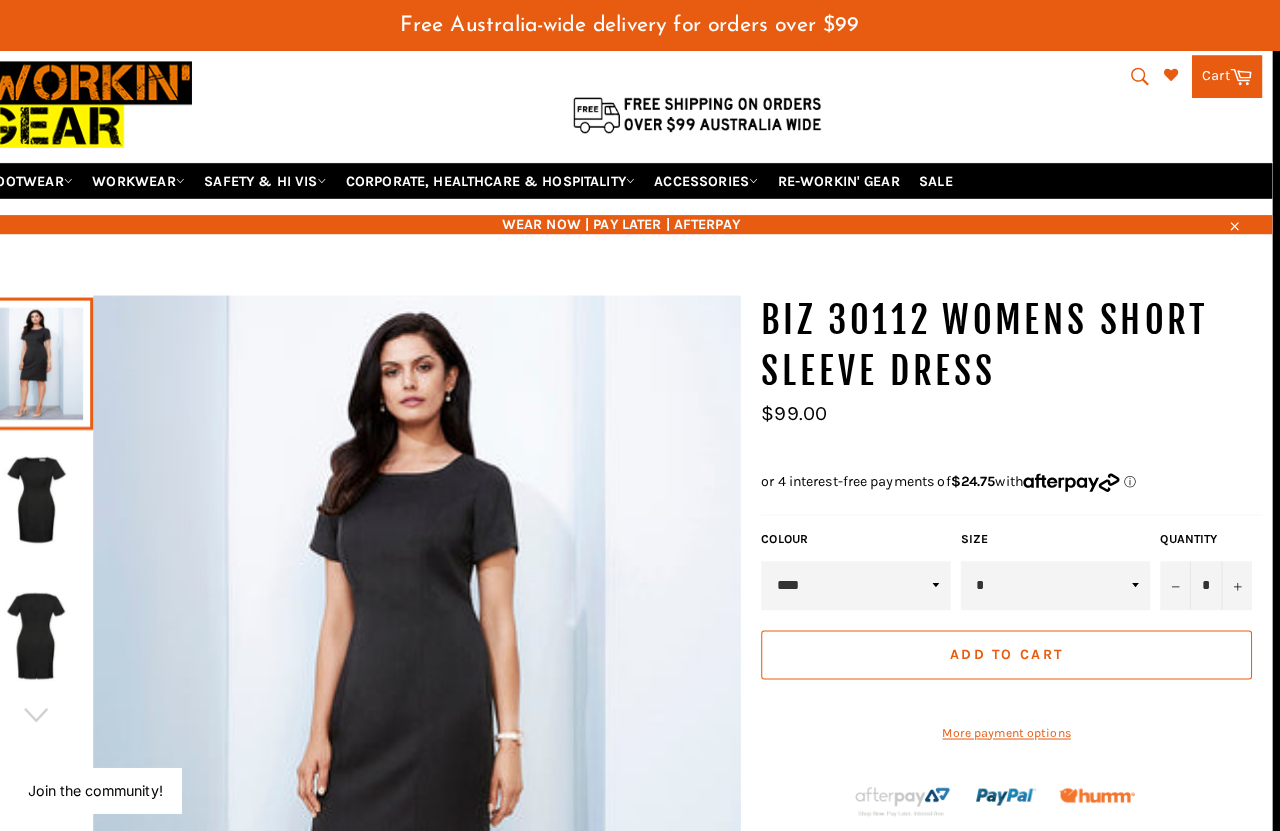 scroll, scrollTop: 0, scrollLeft: 8, axis: horizontal 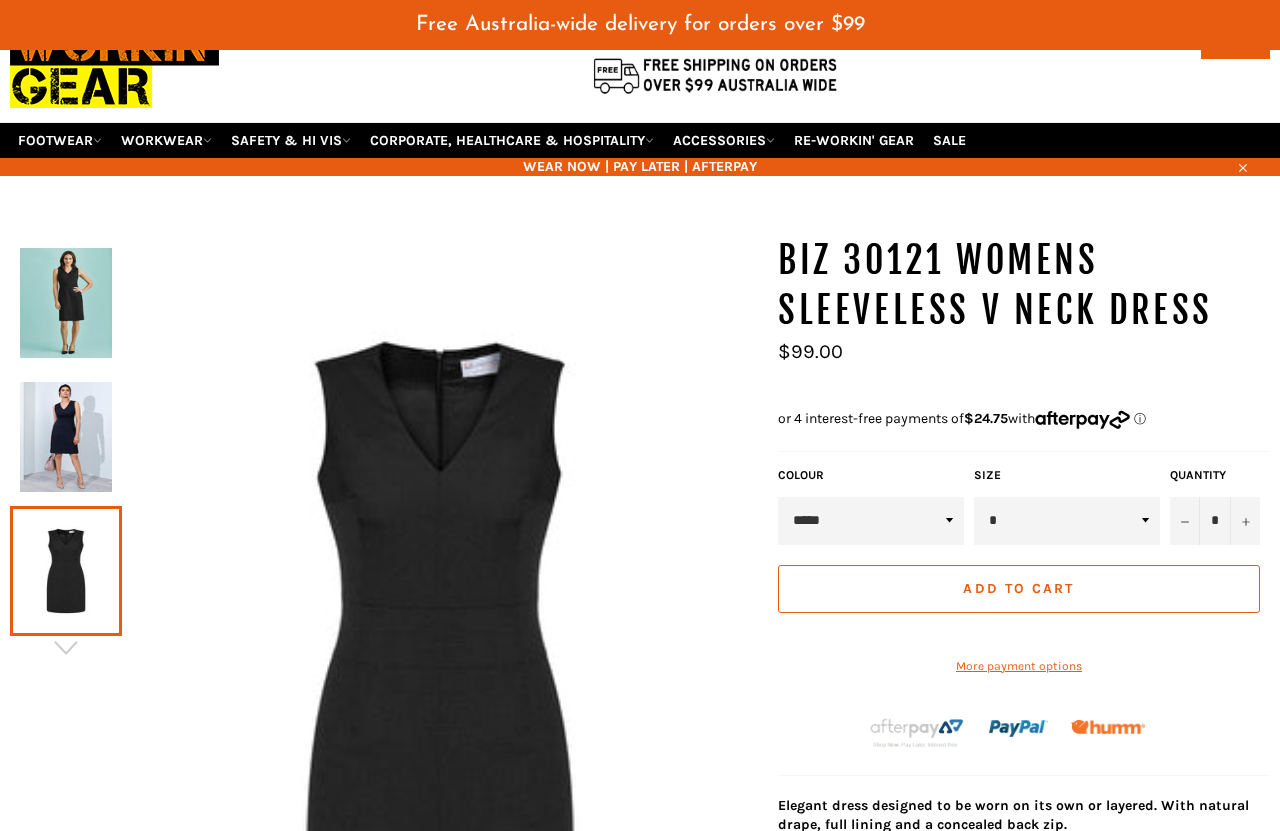 click at bounding box center (66, 571) 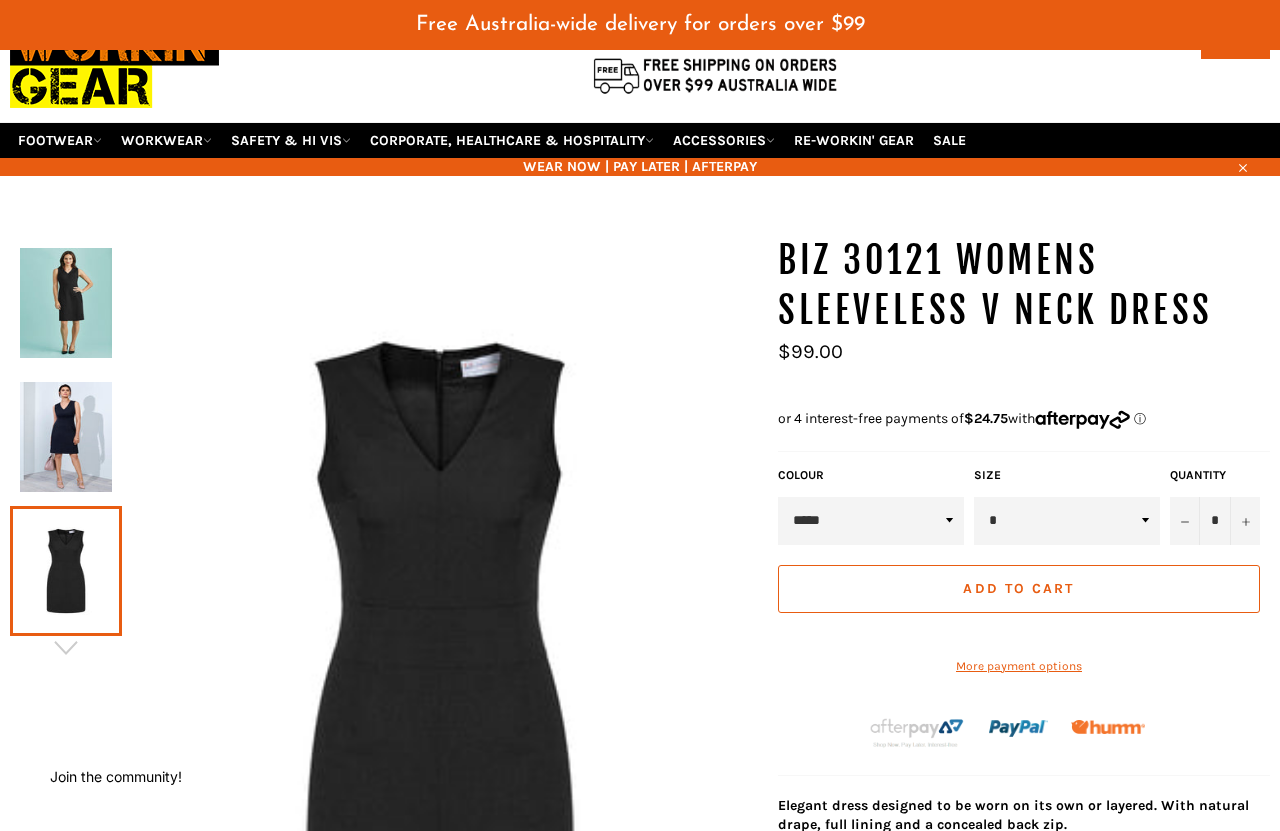 click 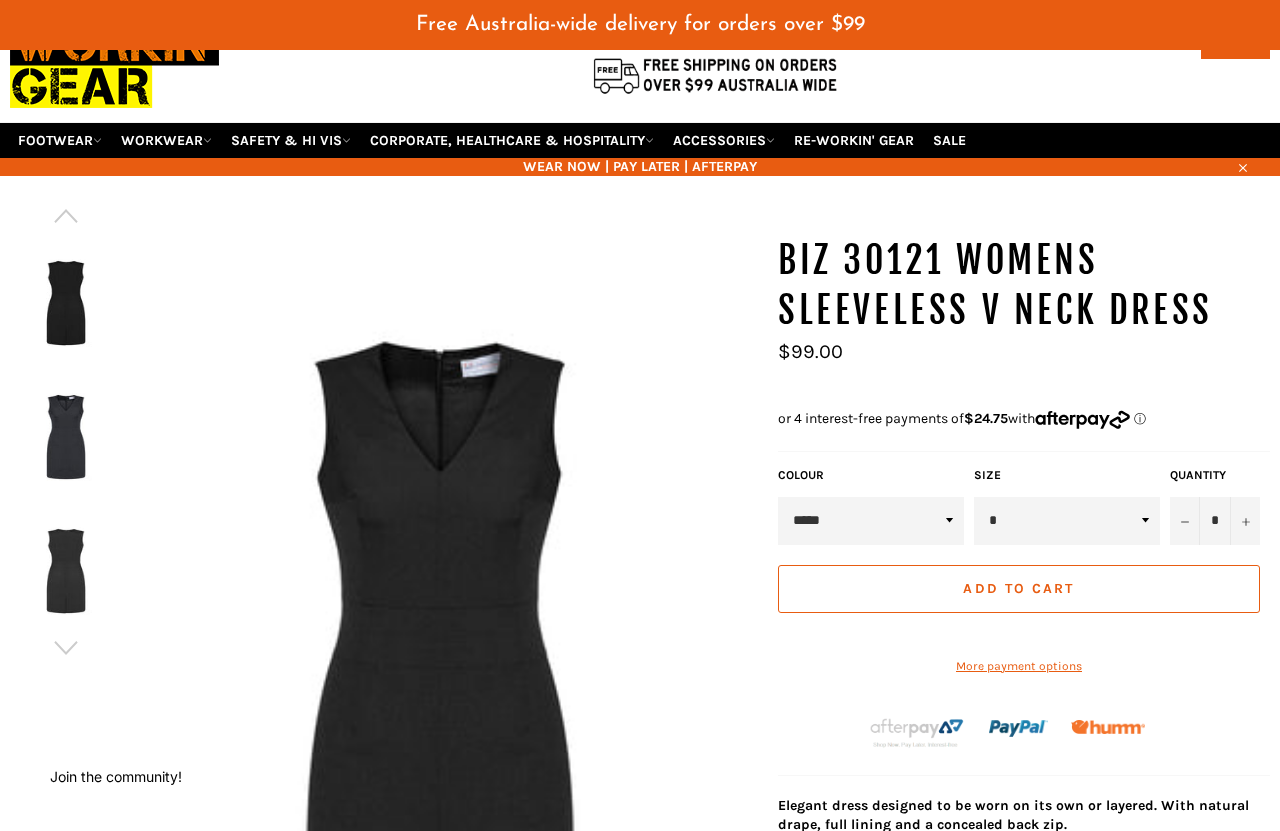 click on "*****
********
****" at bounding box center [871, 521] 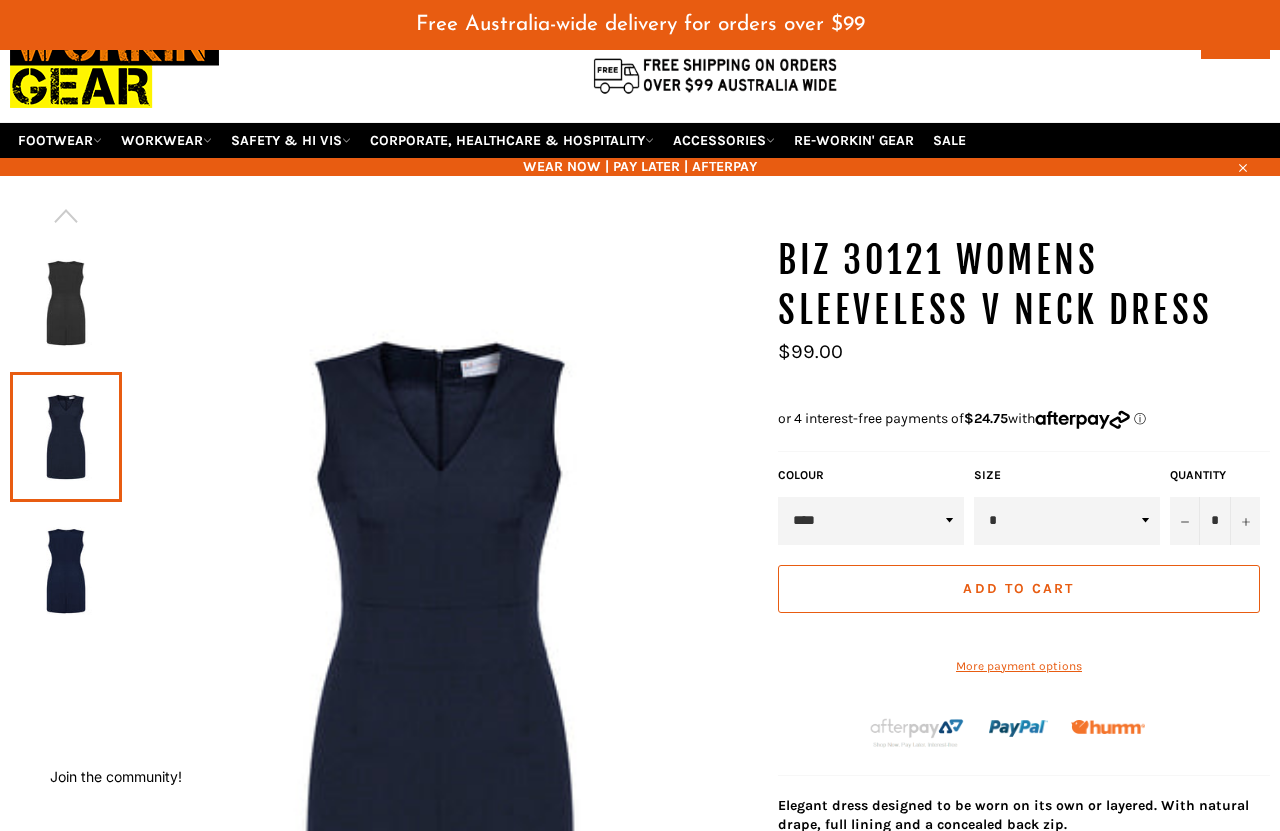 click on "*****
********
****" at bounding box center (871, 521) 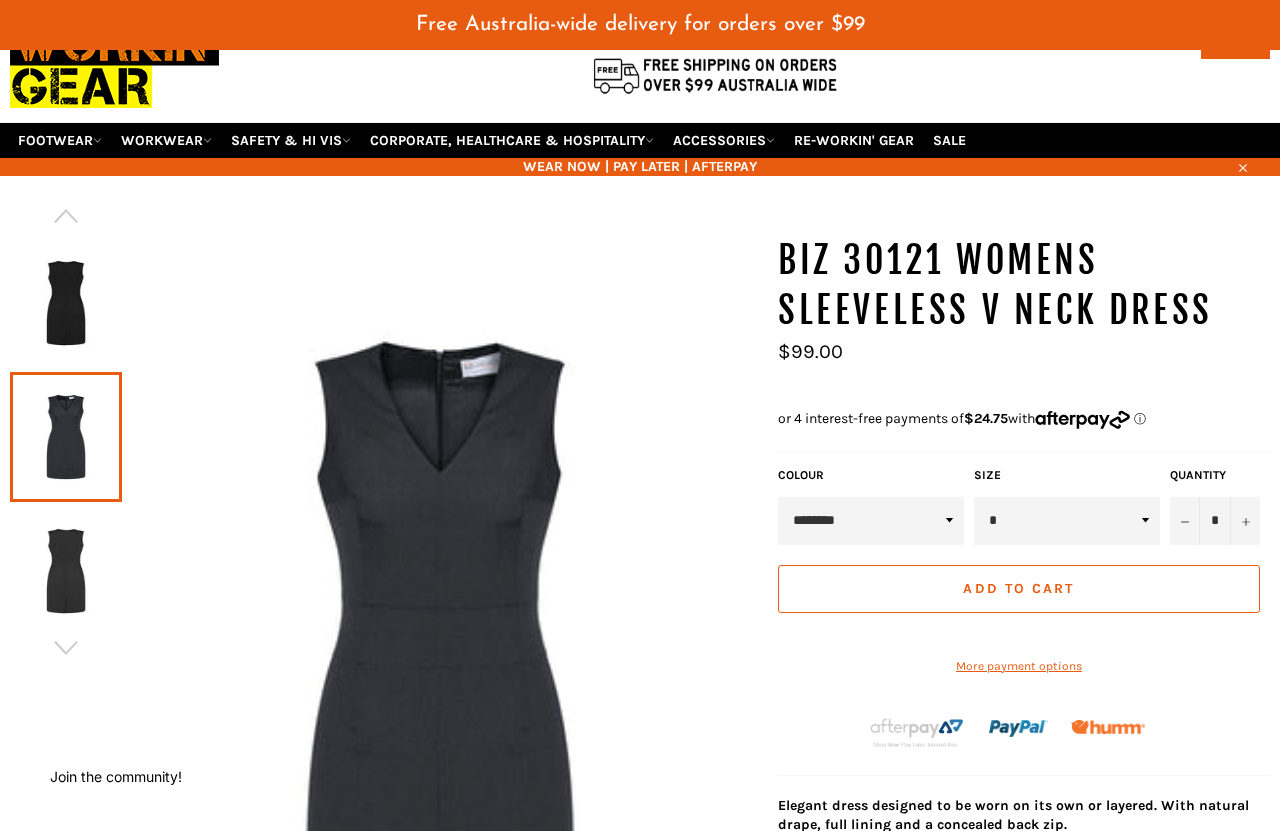 click on "*****
********
****" at bounding box center [871, 521] 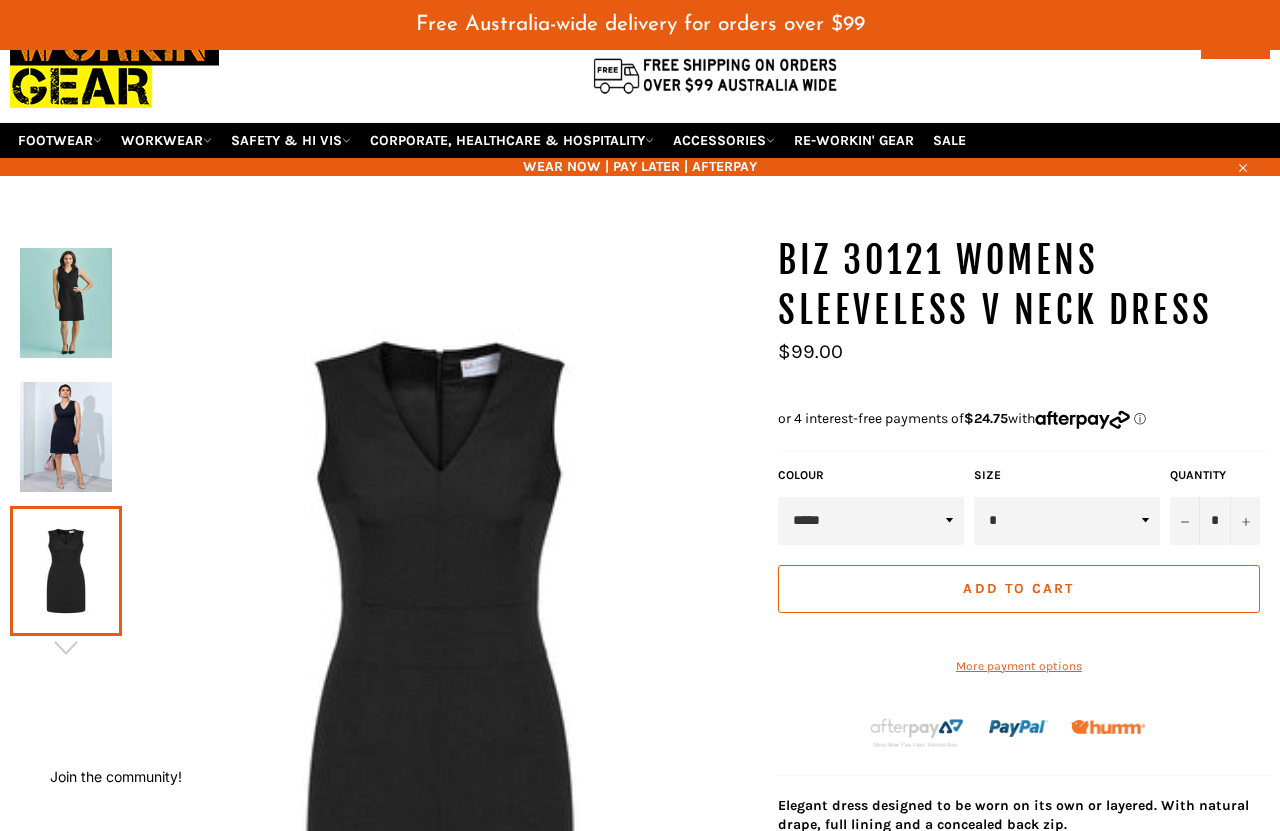 click at bounding box center (66, 437) 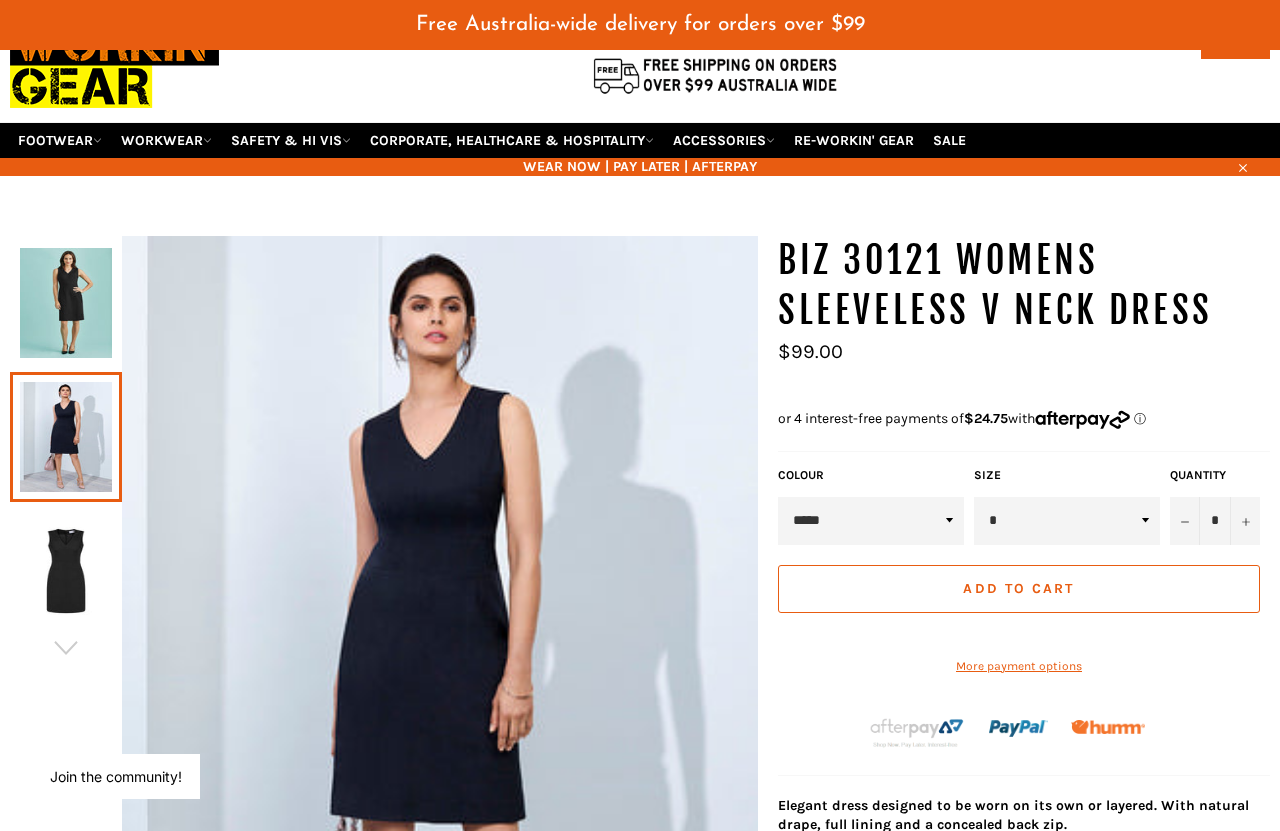 click at bounding box center [66, 303] 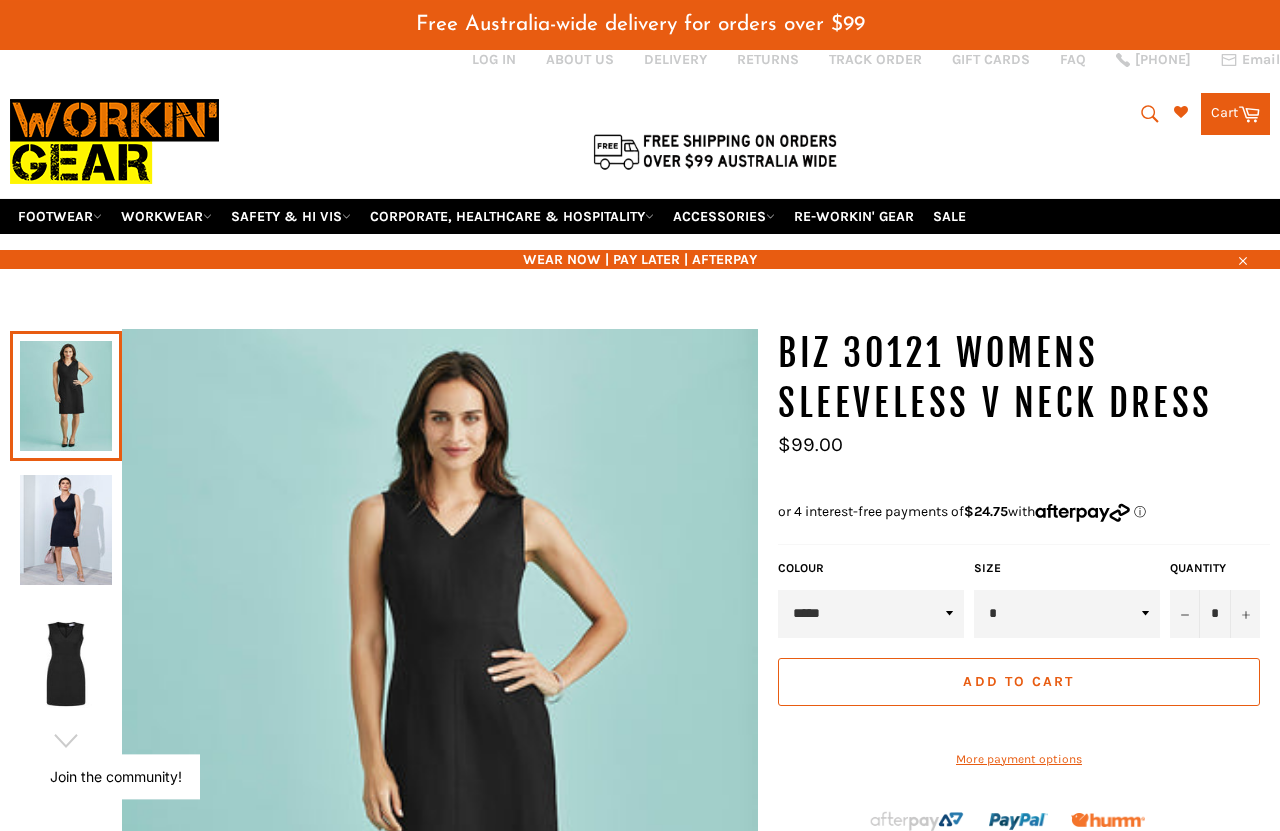 scroll, scrollTop: 0, scrollLeft: 0, axis: both 